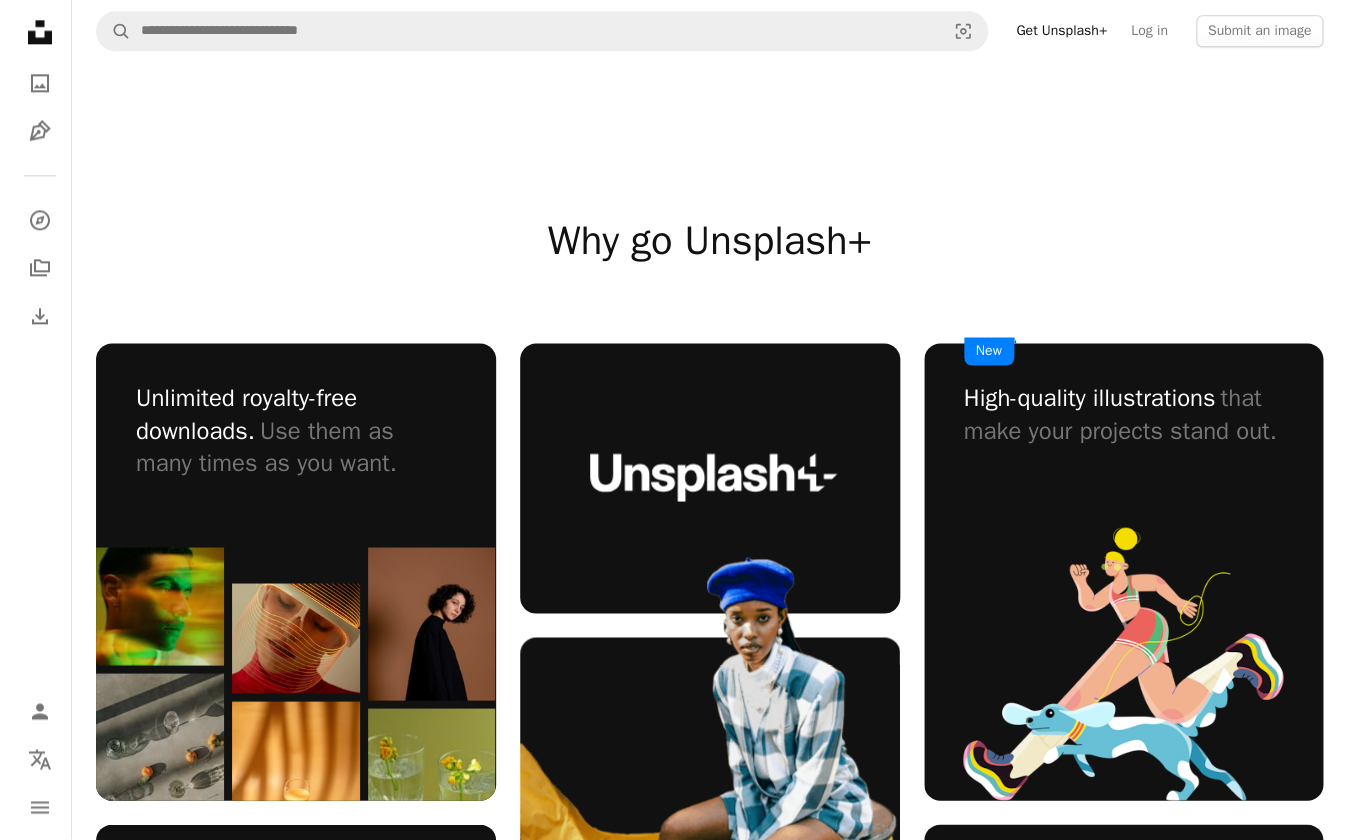 scroll, scrollTop: 0, scrollLeft: 0, axis: both 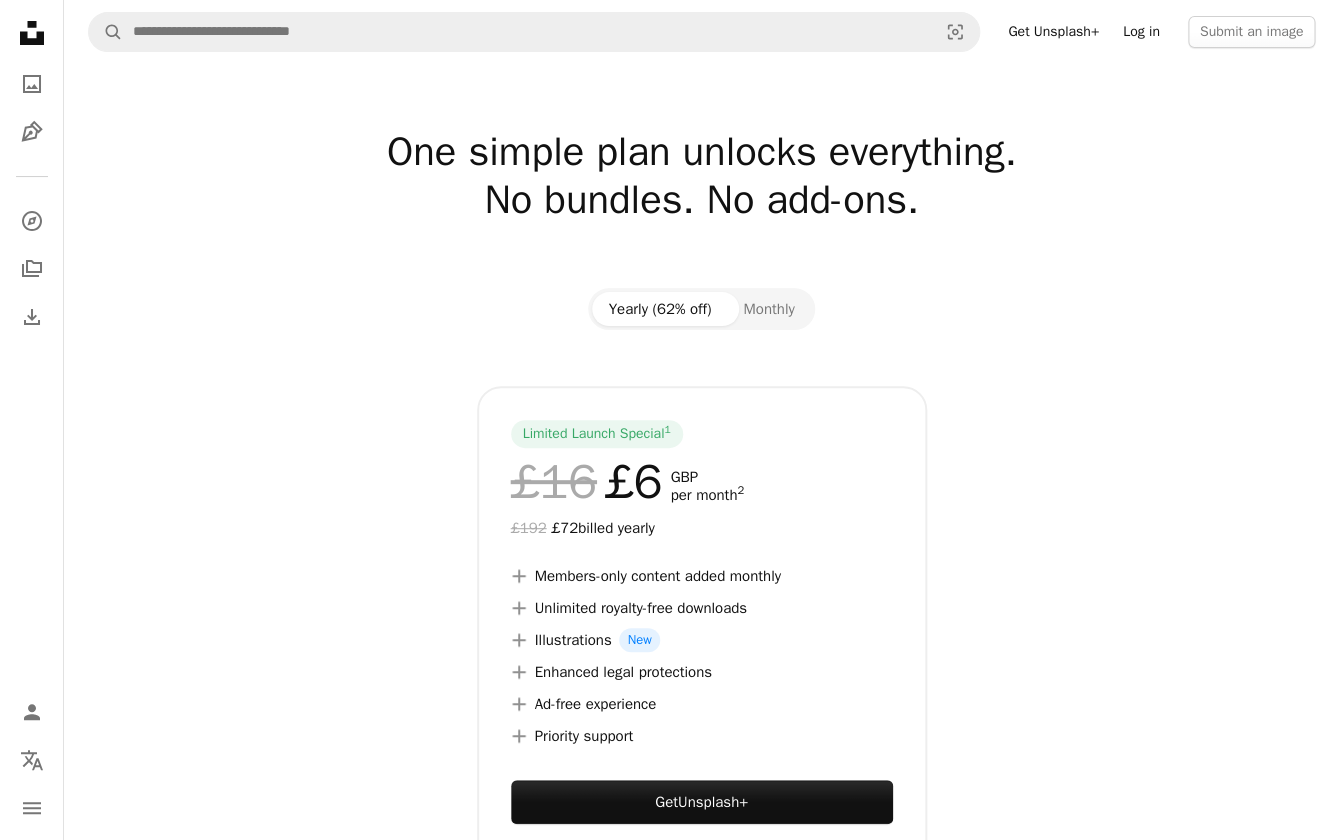 click on "Log in" at bounding box center [1141, 32] 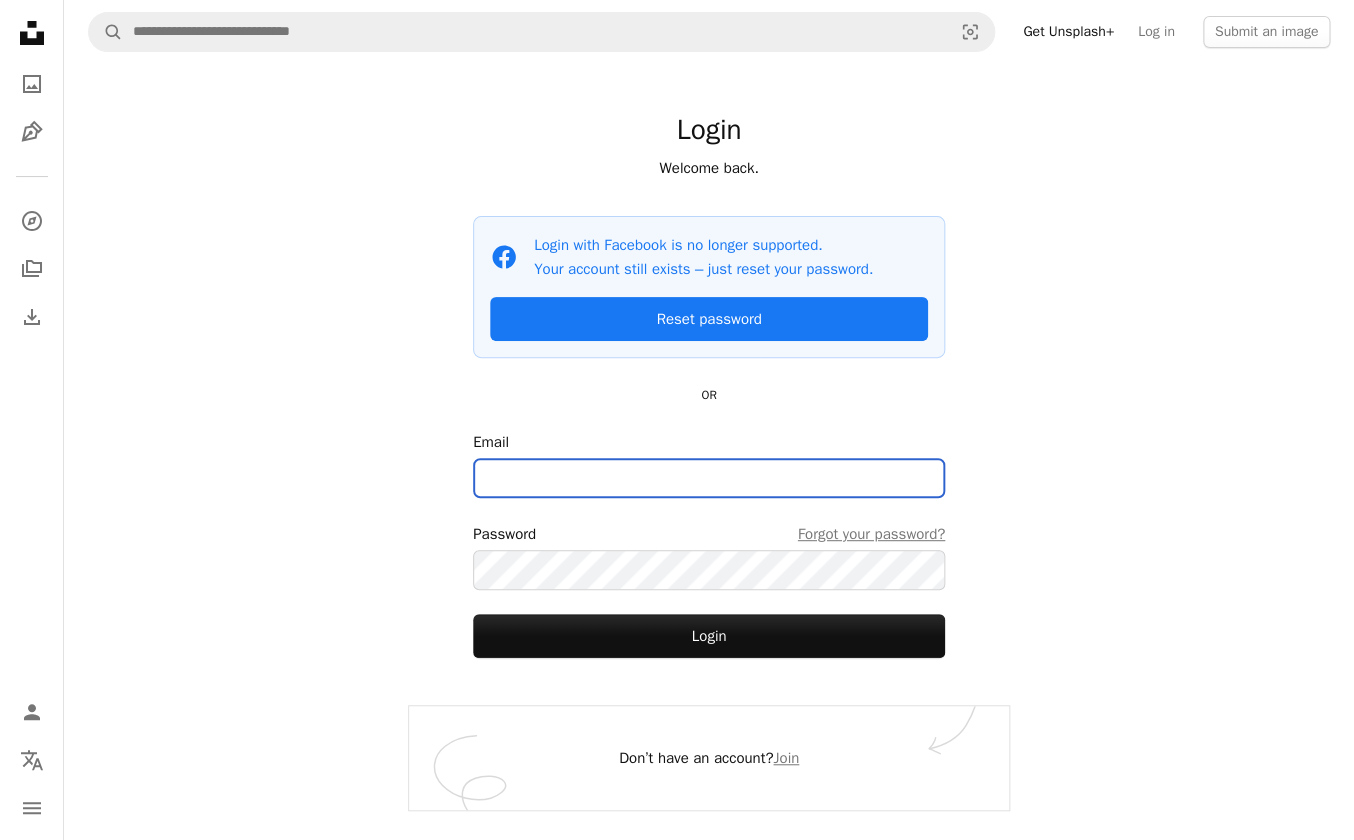 click on "Email" at bounding box center (709, 478) 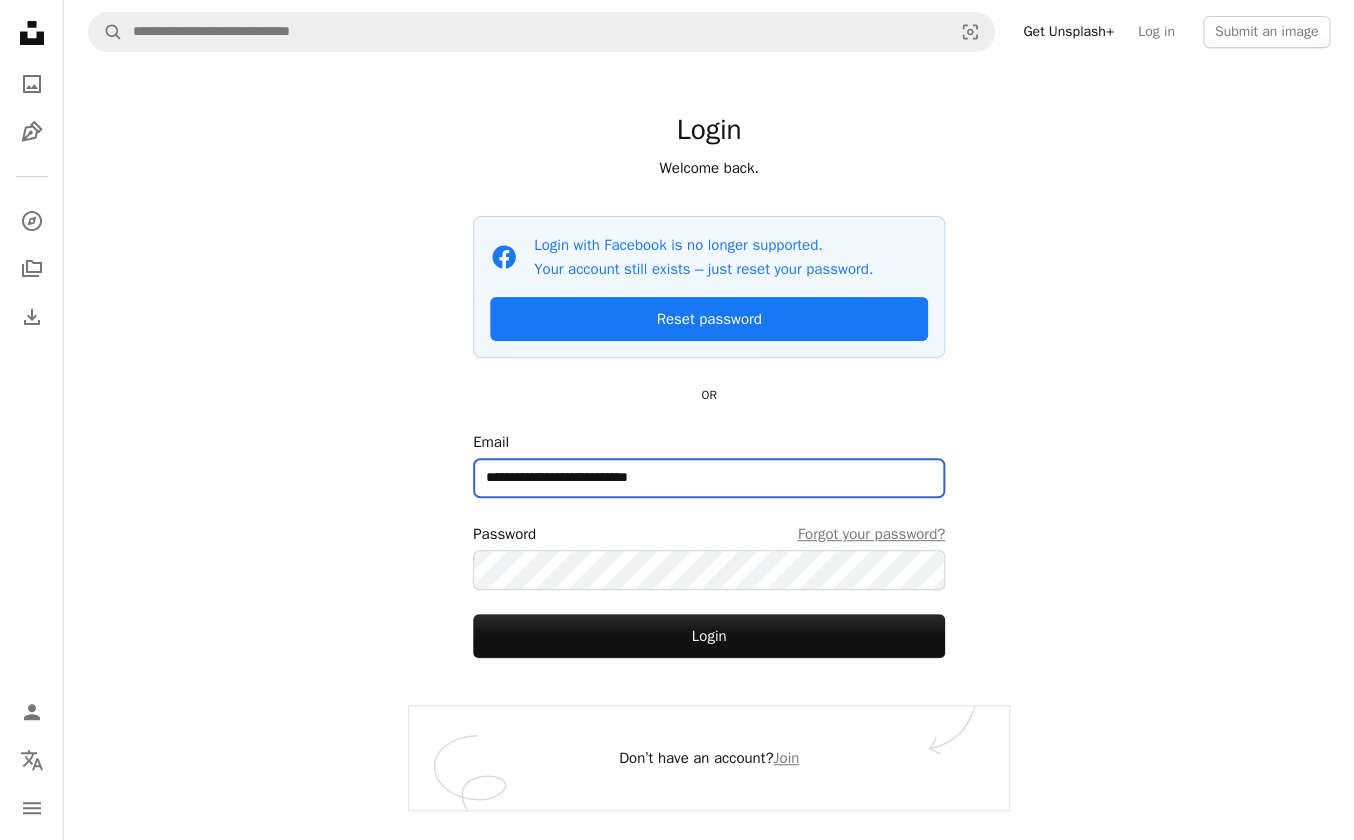 type on "**********" 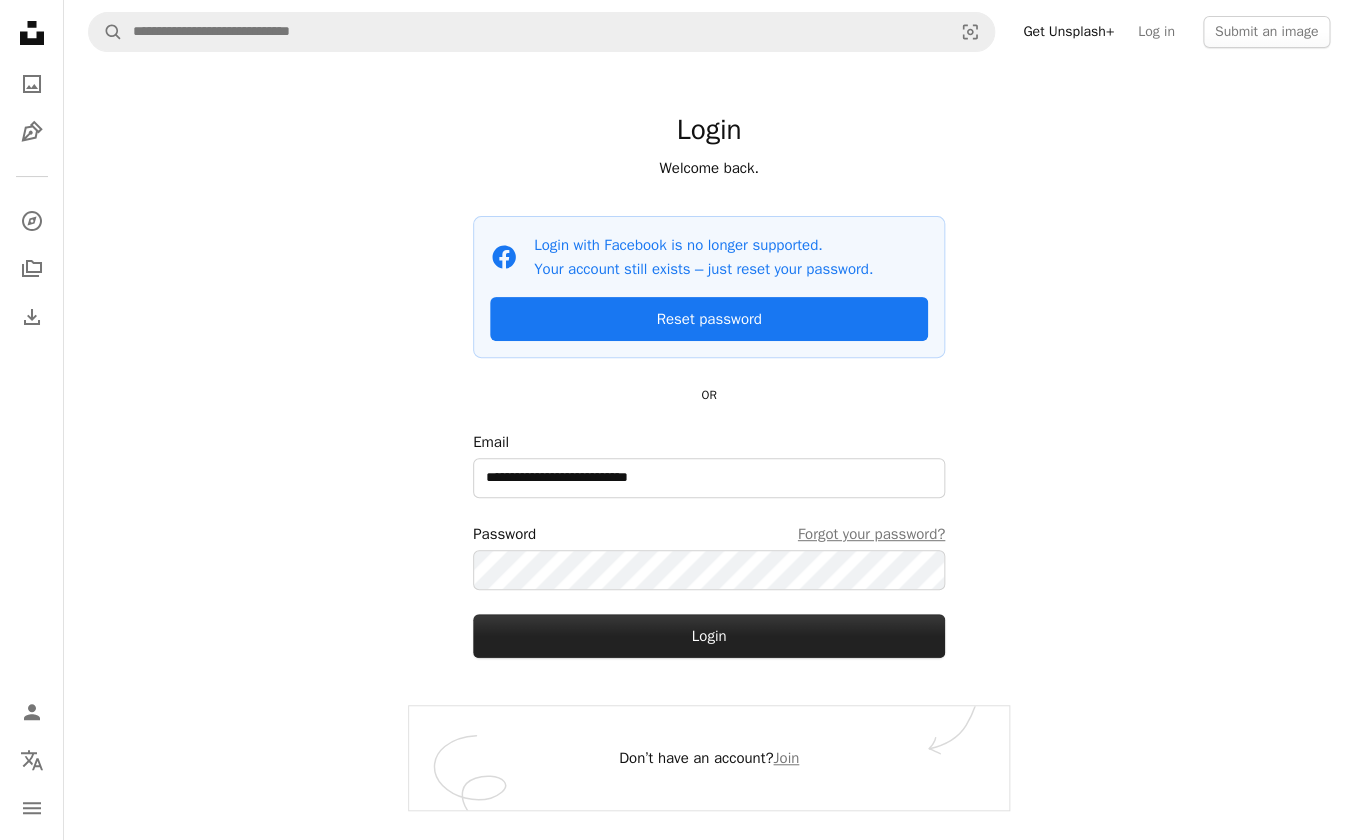 click on "Login" at bounding box center [709, 636] 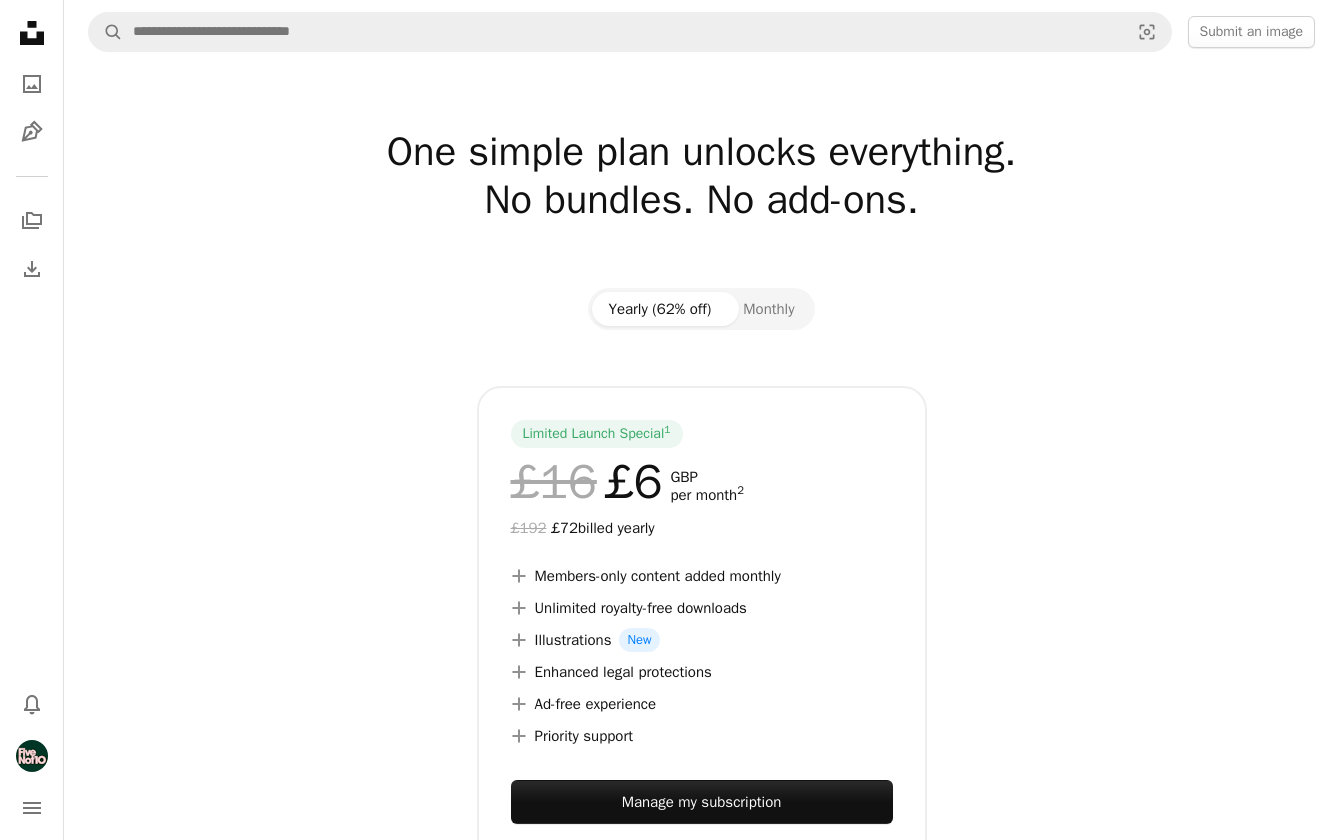 scroll, scrollTop: 0, scrollLeft: 0, axis: both 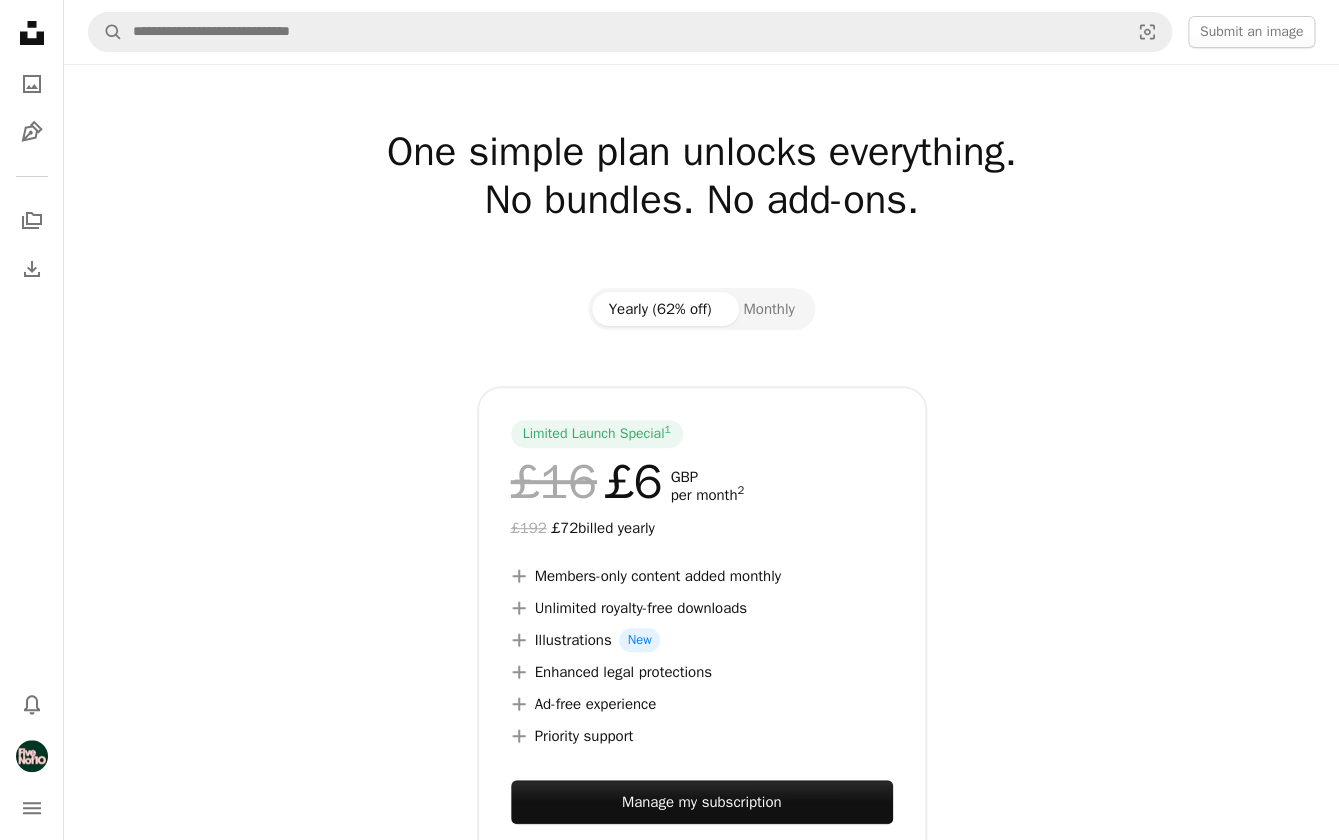 click on "Yearly (62% off) Monthly Limited Launch Special 1 £16   £6 GBP per month 2 £192   £72  billed yearly A plus sign Members-only content added monthly A plus sign Unlimited royalty-free downloads A plus sign Illustrations  New A plus sign Enhanced legal protections A plus sign Ad-free experience A plus sign Priority support Manage my subscription A checkmark Renews automatically A checkmark Cancel anytime" at bounding box center [701, 593] 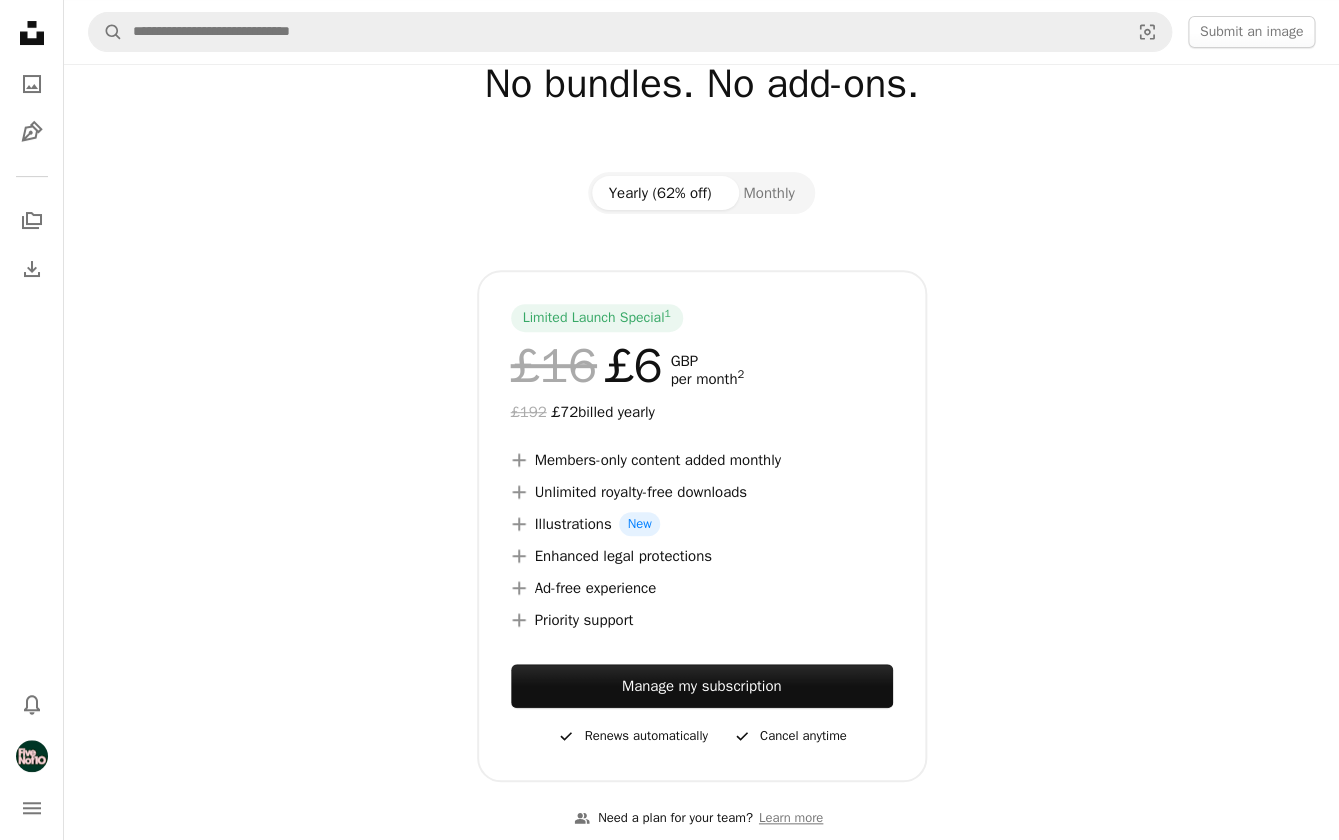scroll, scrollTop: 304, scrollLeft: 0, axis: vertical 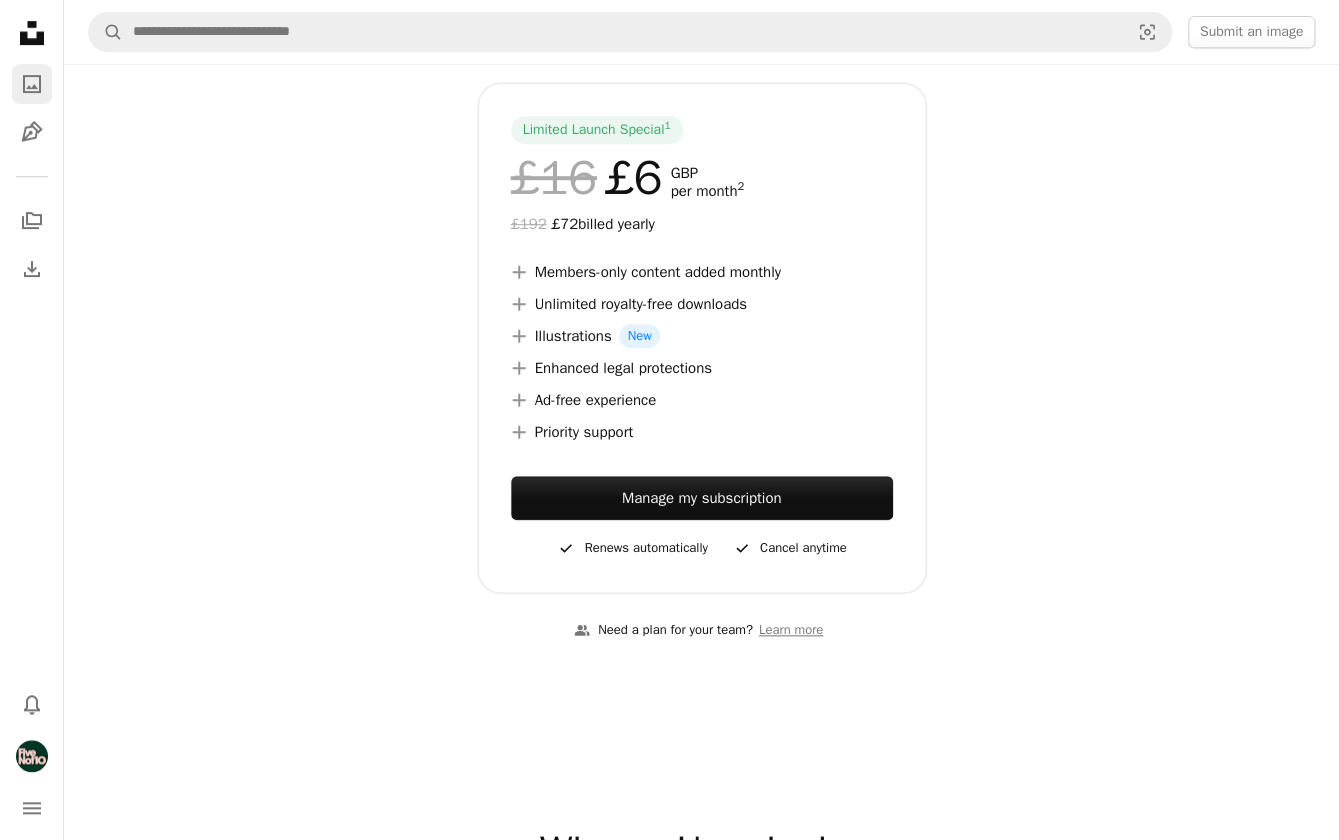 click 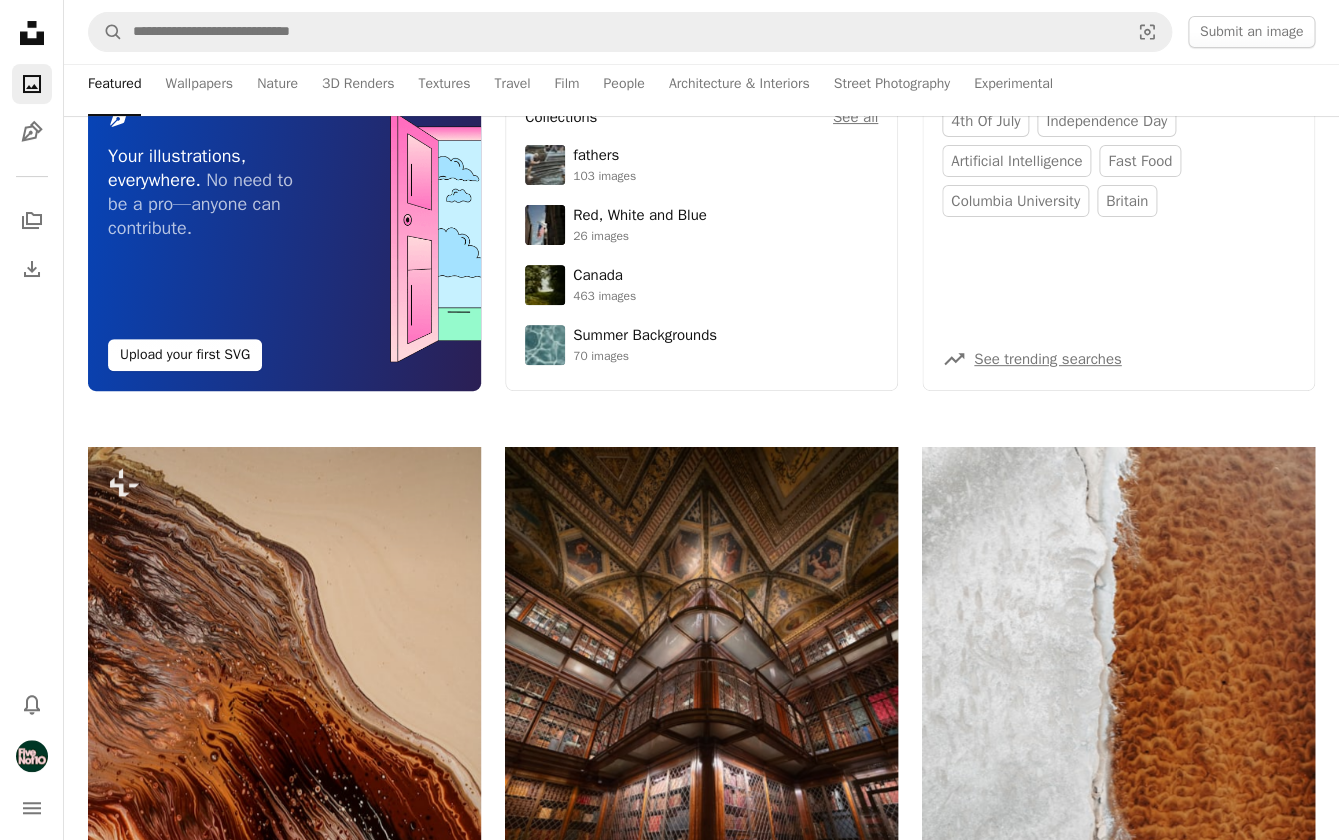 scroll, scrollTop: 0, scrollLeft: 0, axis: both 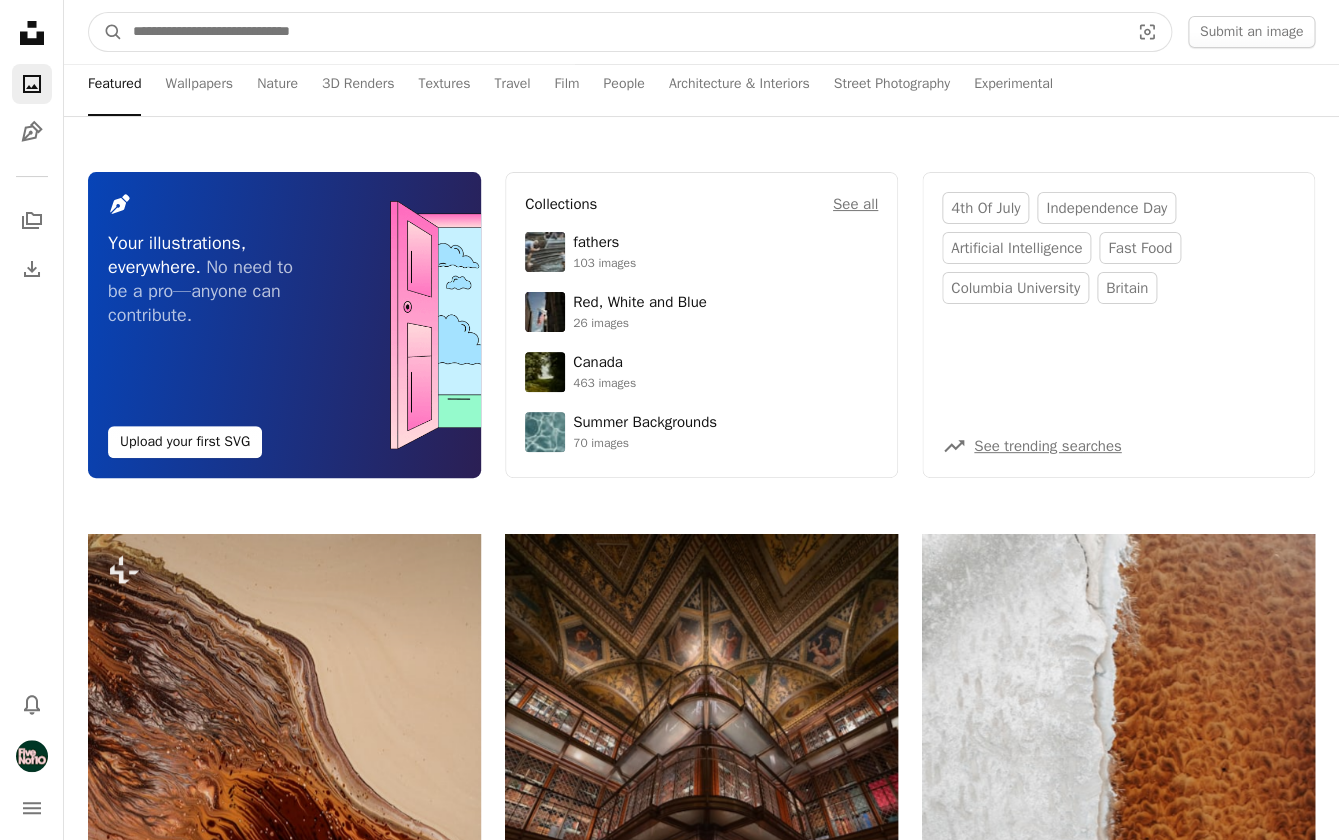 click at bounding box center (623, 32) 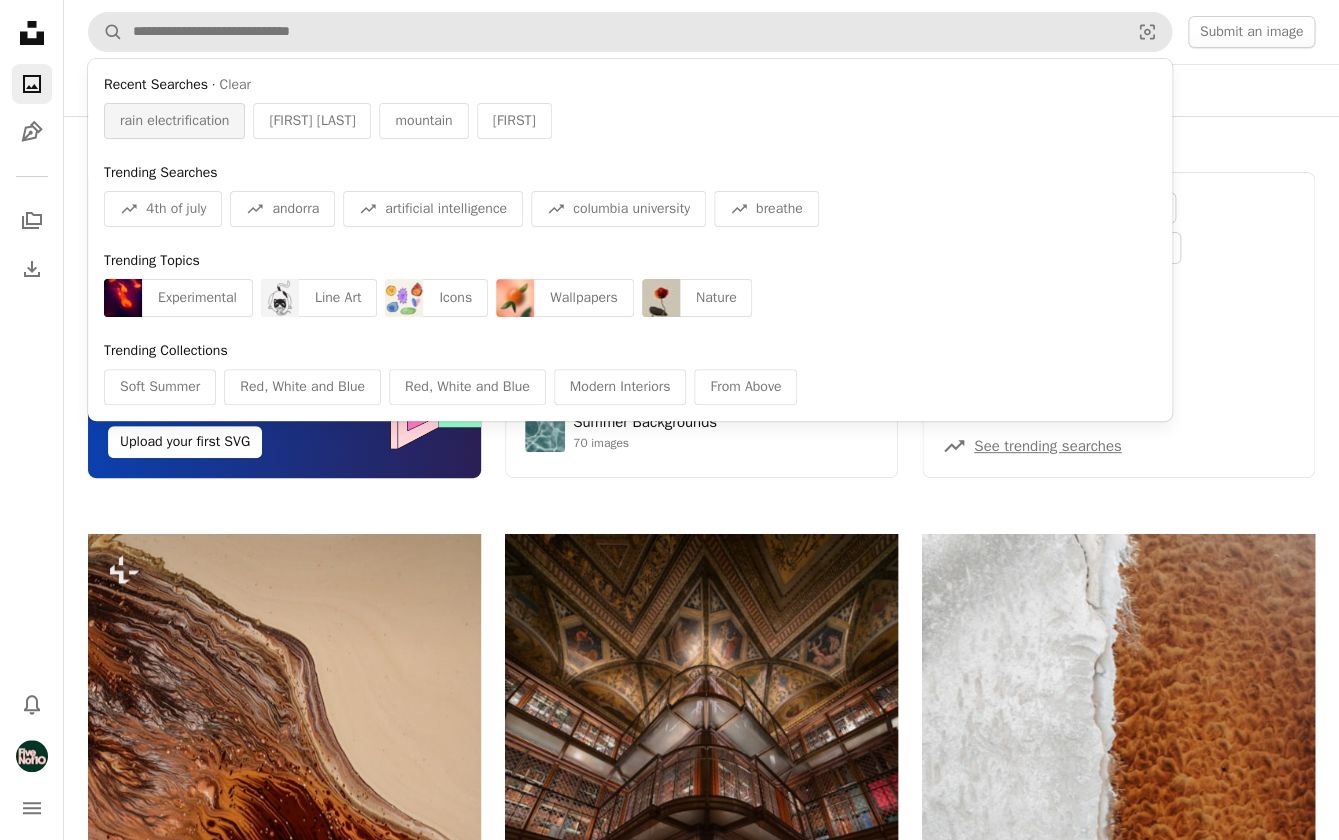 click on "rain electrification" at bounding box center (174, 121) 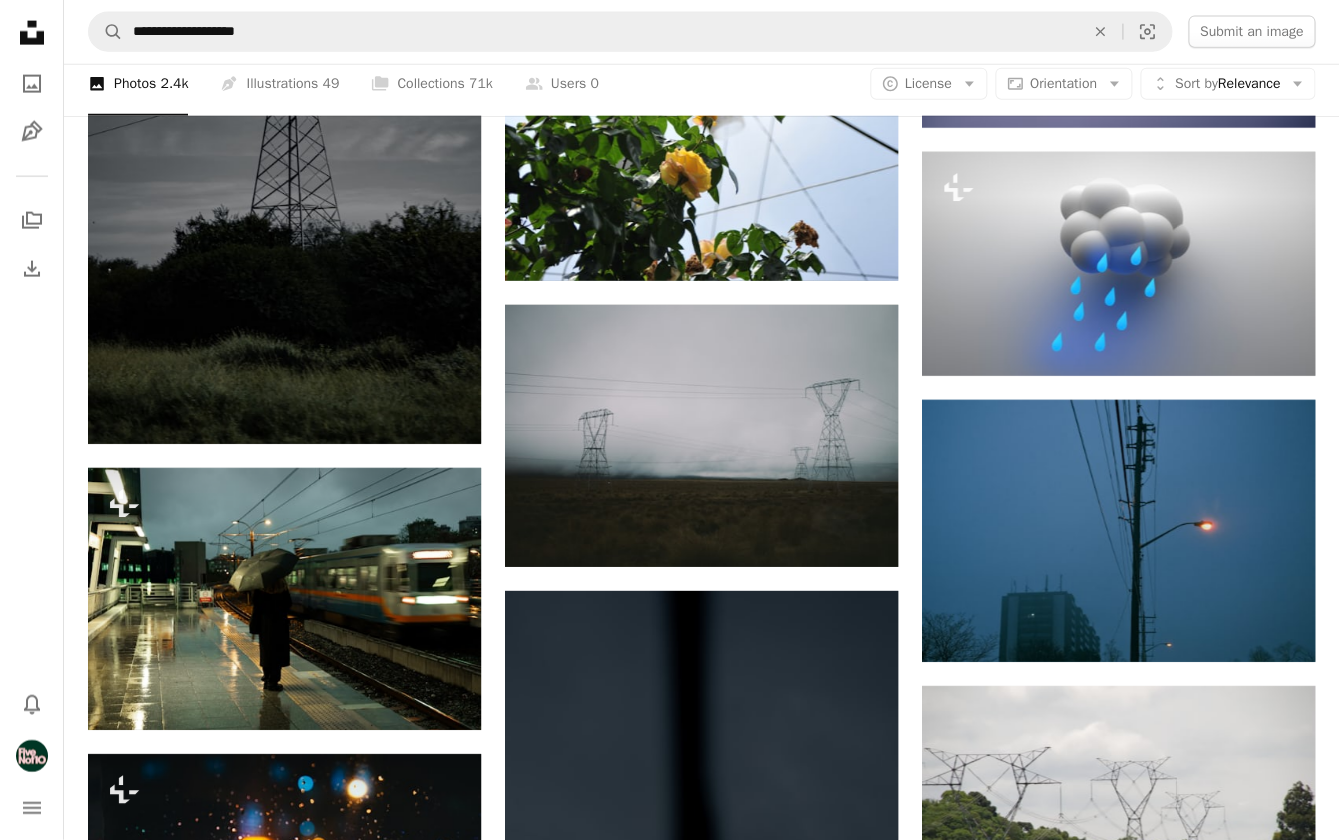 scroll, scrollTop: 18015, scrollLeft: 0, axis: vertical 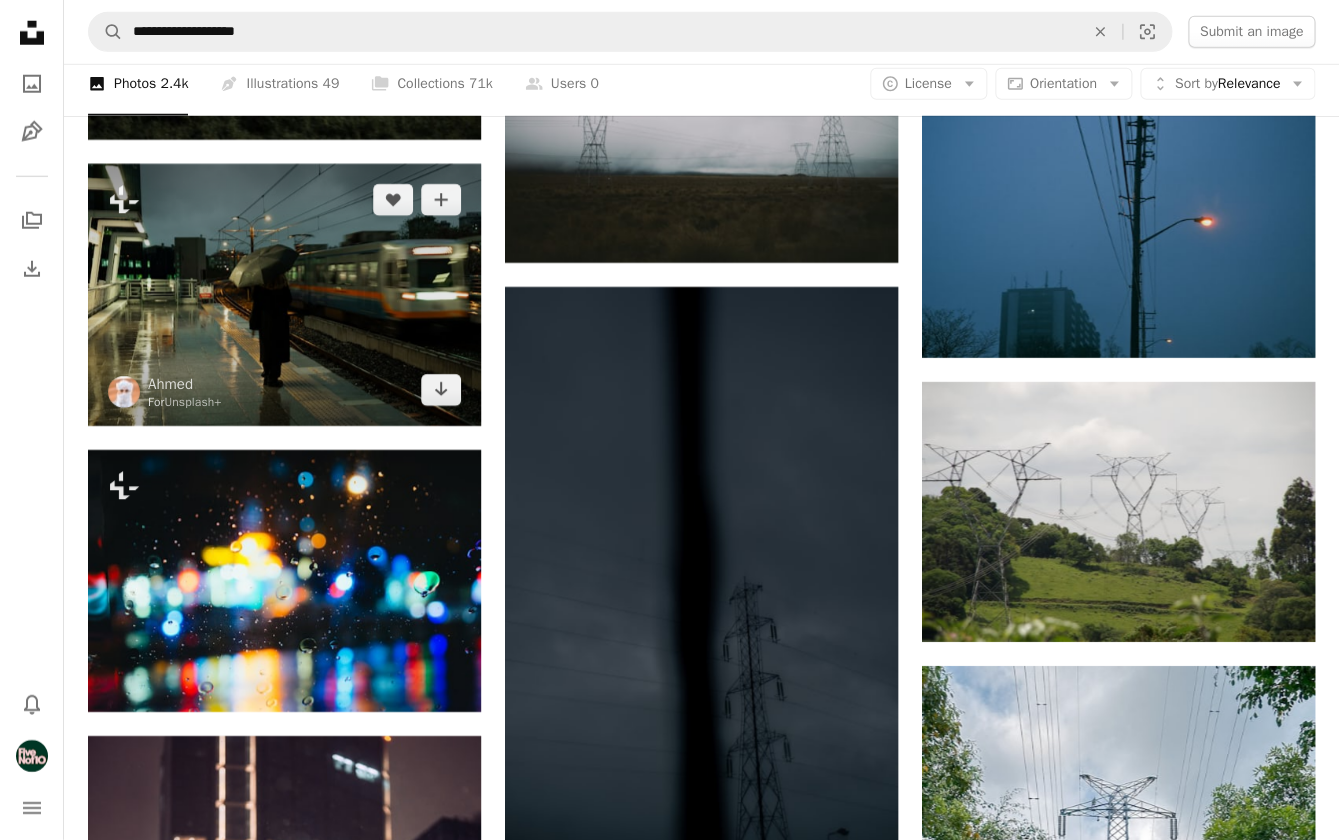 click at bounding box center (284, 295) 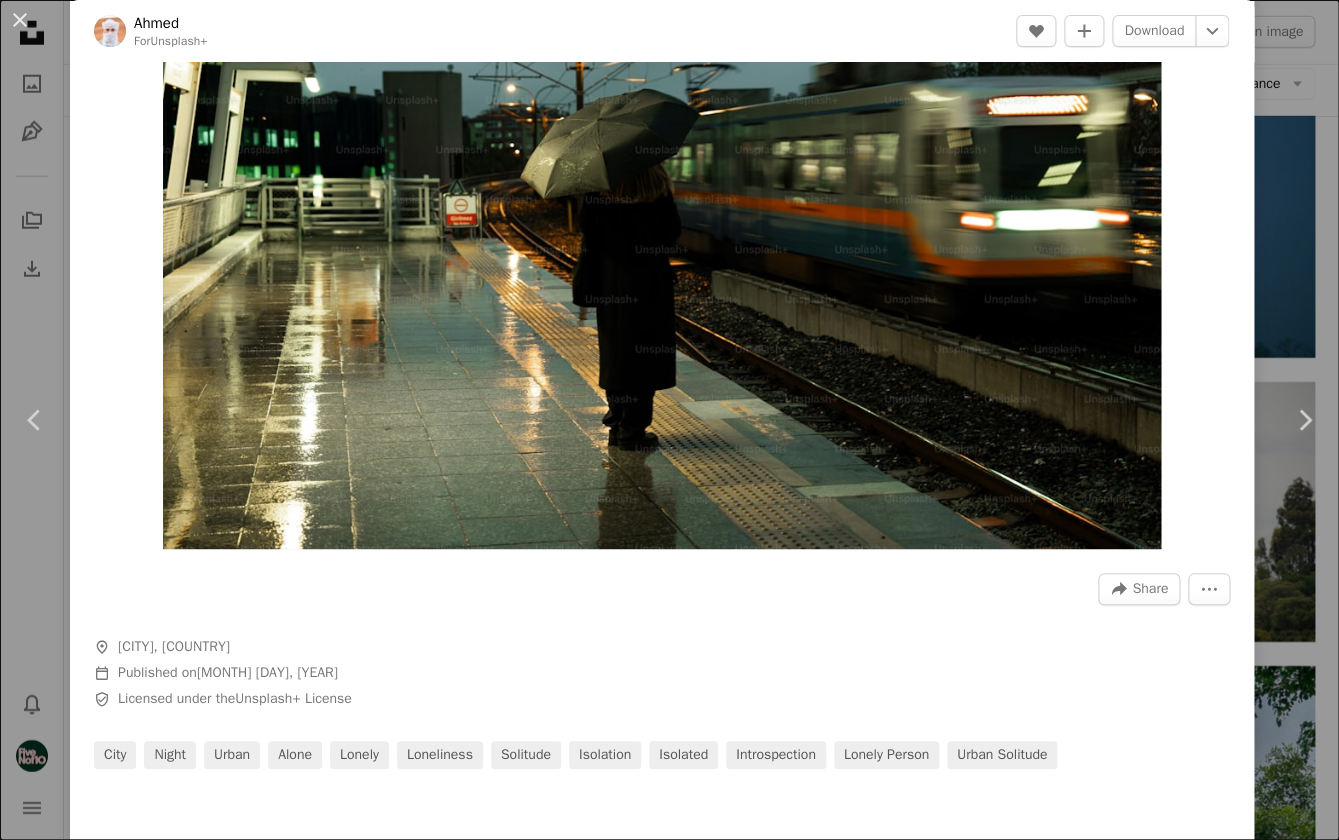 scroll, scrollTop: 0, scrollLeft: 0, axis: both 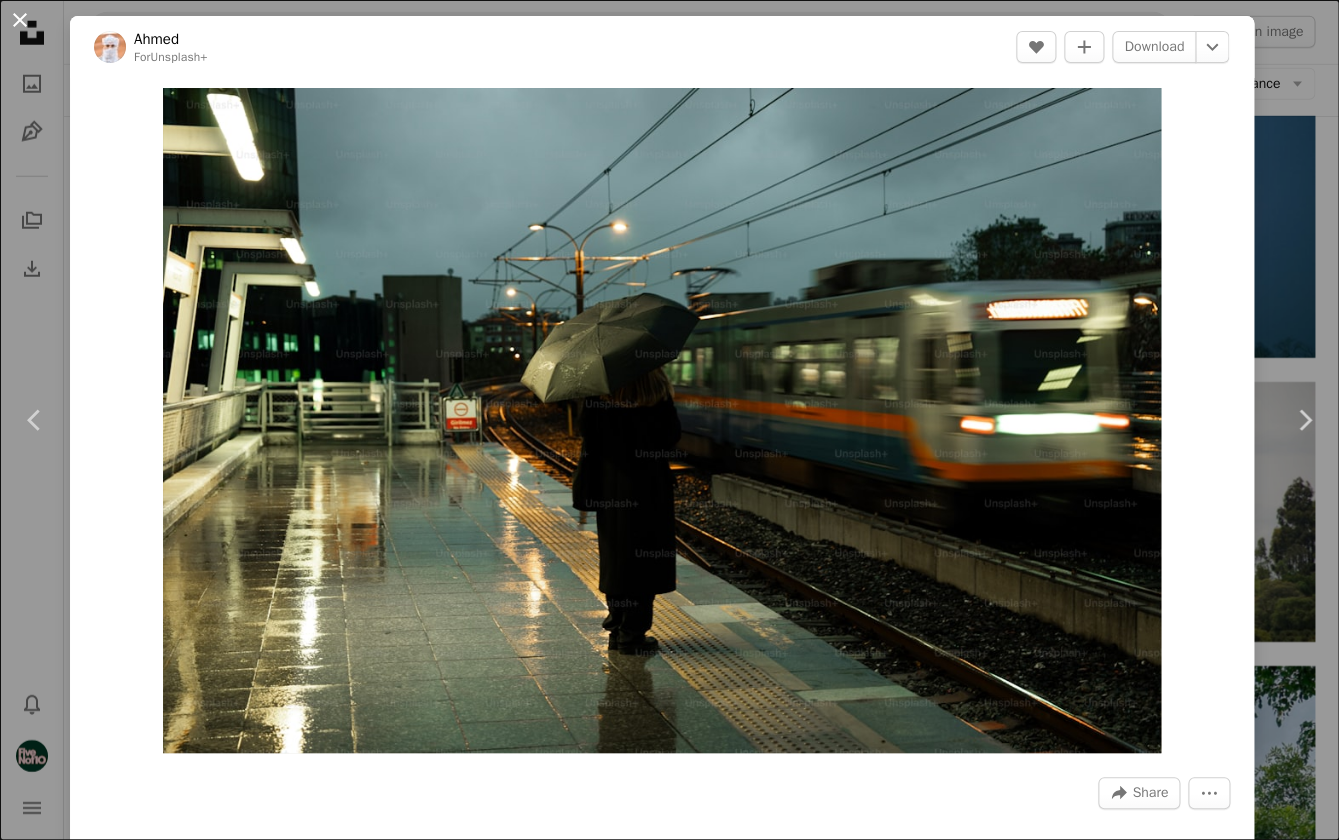 click on "An X shape" at bounding box center (20, 20) 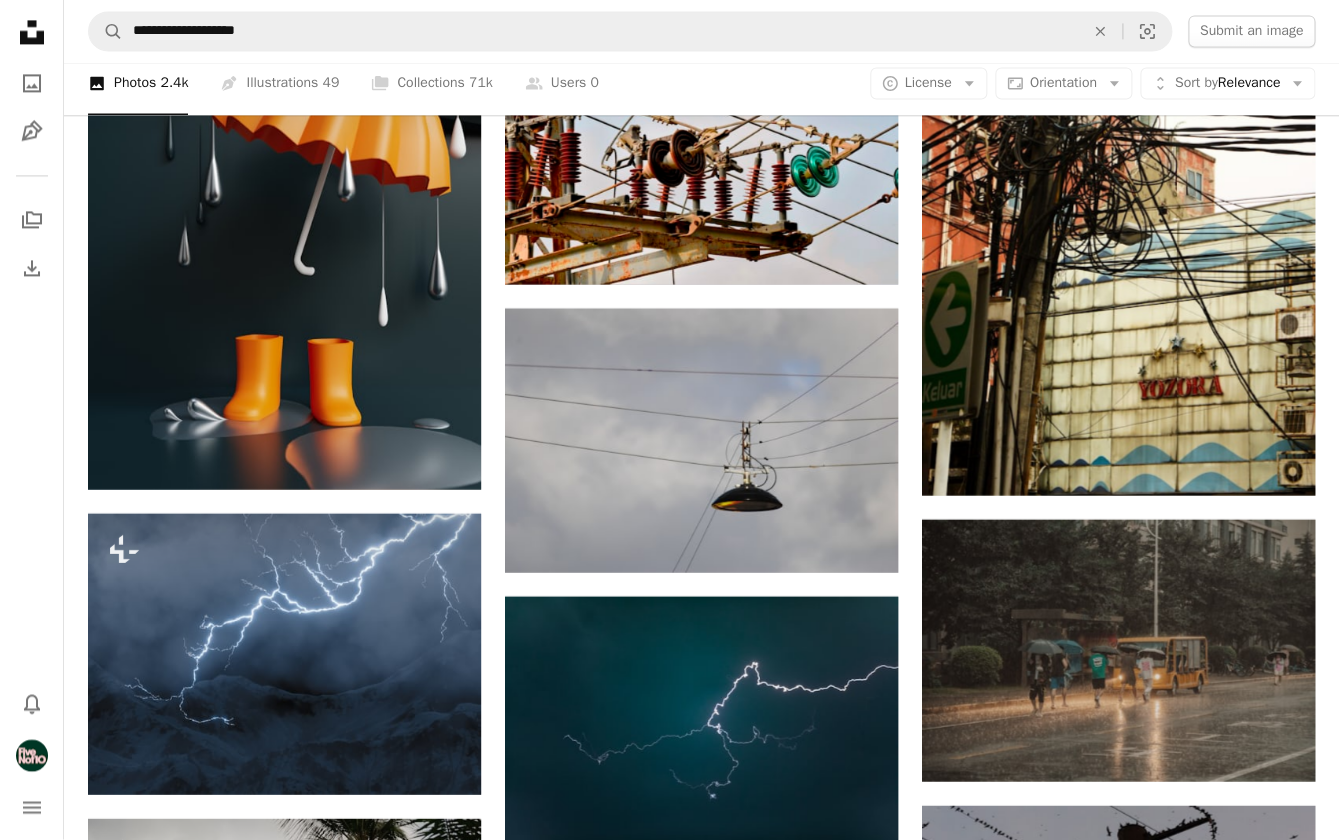 scroll, scrollTop: 19503, scrollLeft: 0, axis: vertical 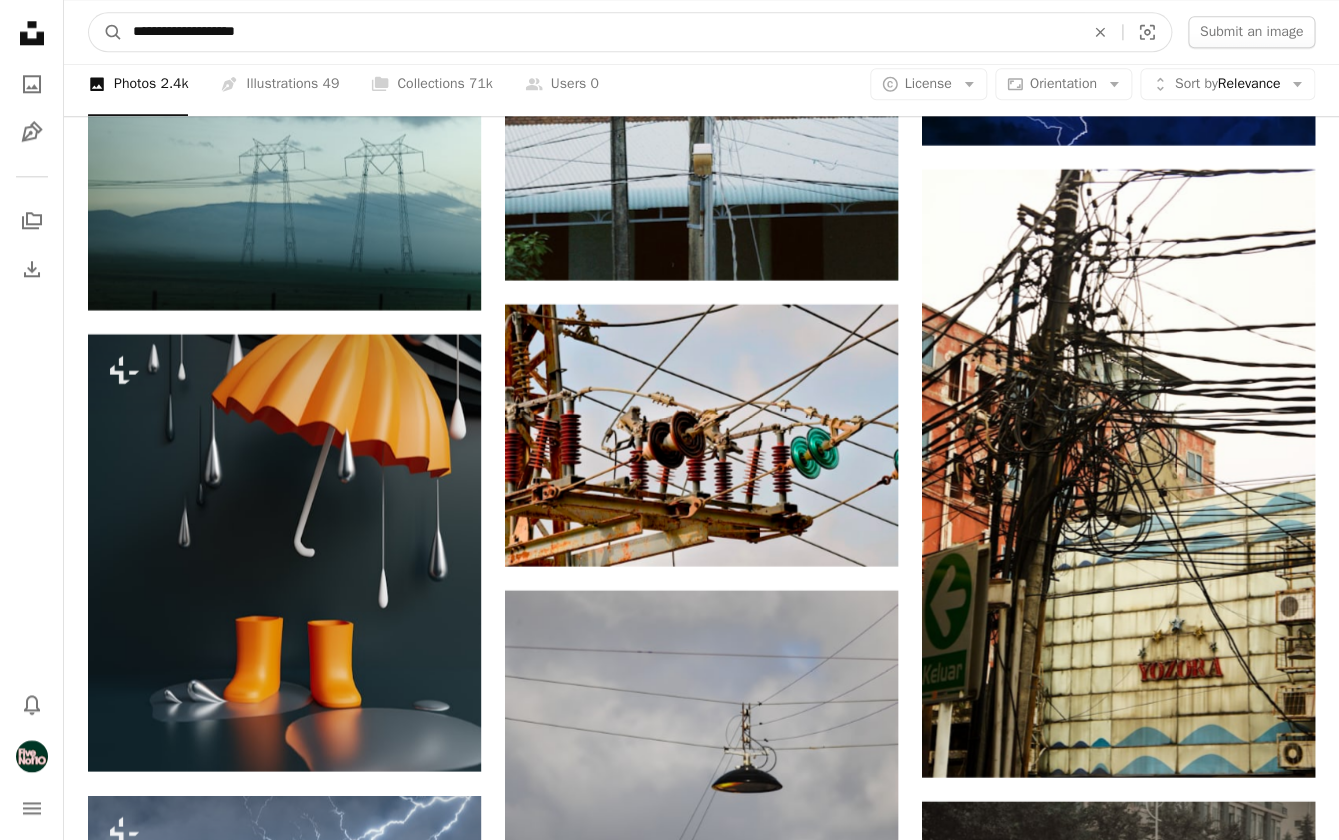 drag, startPoint x: 165, startPoint y: 34, endPoint x: 359, endPoint y: 34, distance: 194 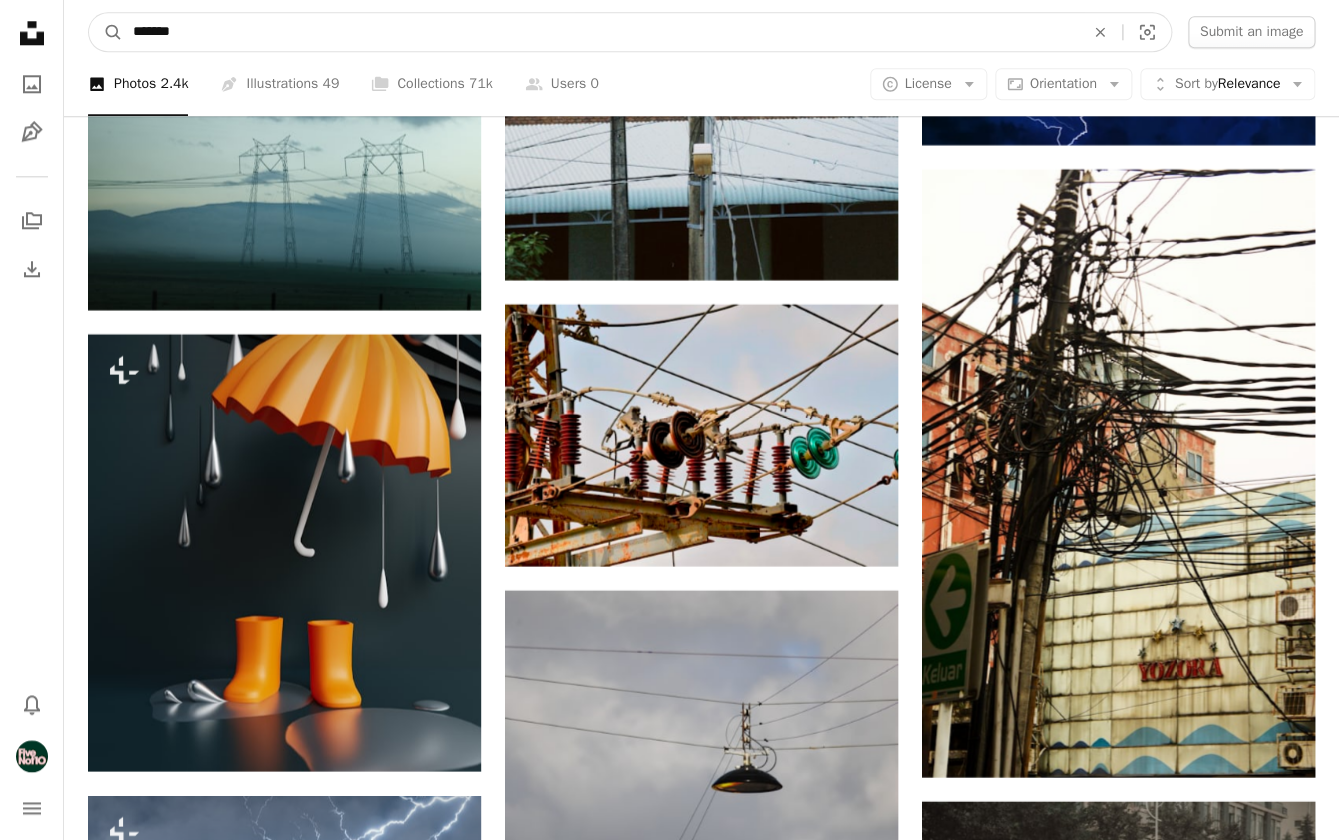 drag, startPoint x: 196, startPoint y: 33, endPoint x: 38, endPoint y: 32, distance: 158.00316 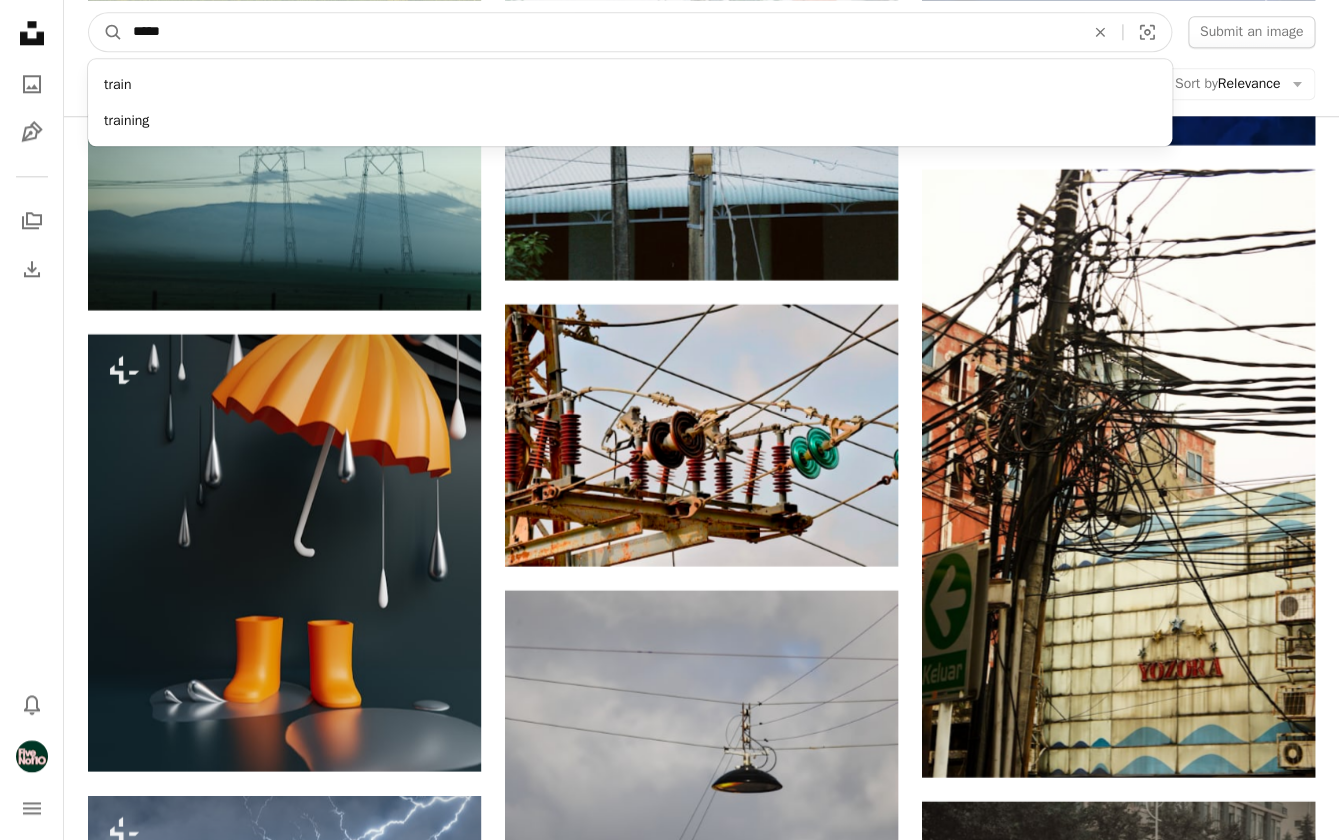 type on "******" 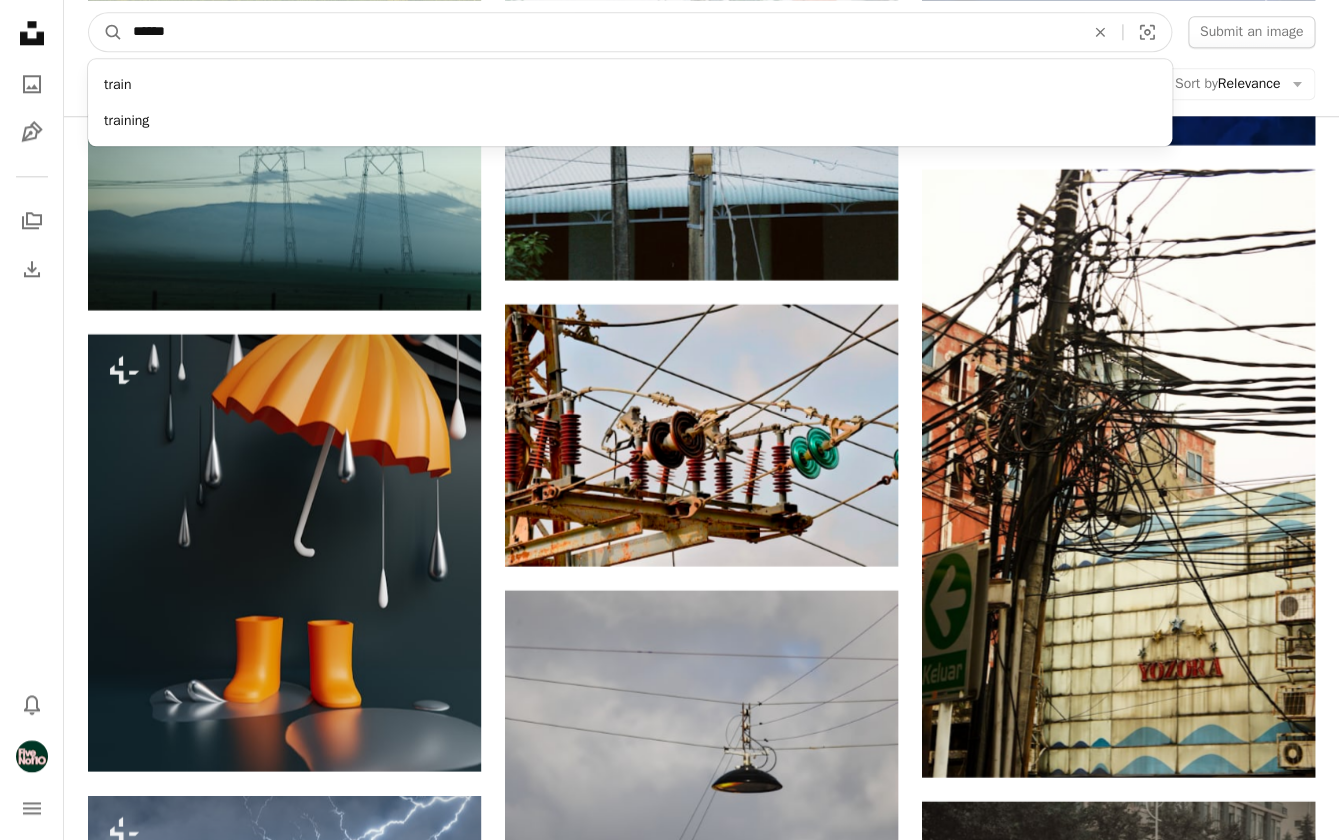 click on "A magnifying glass" at bounding box center (106, 32) 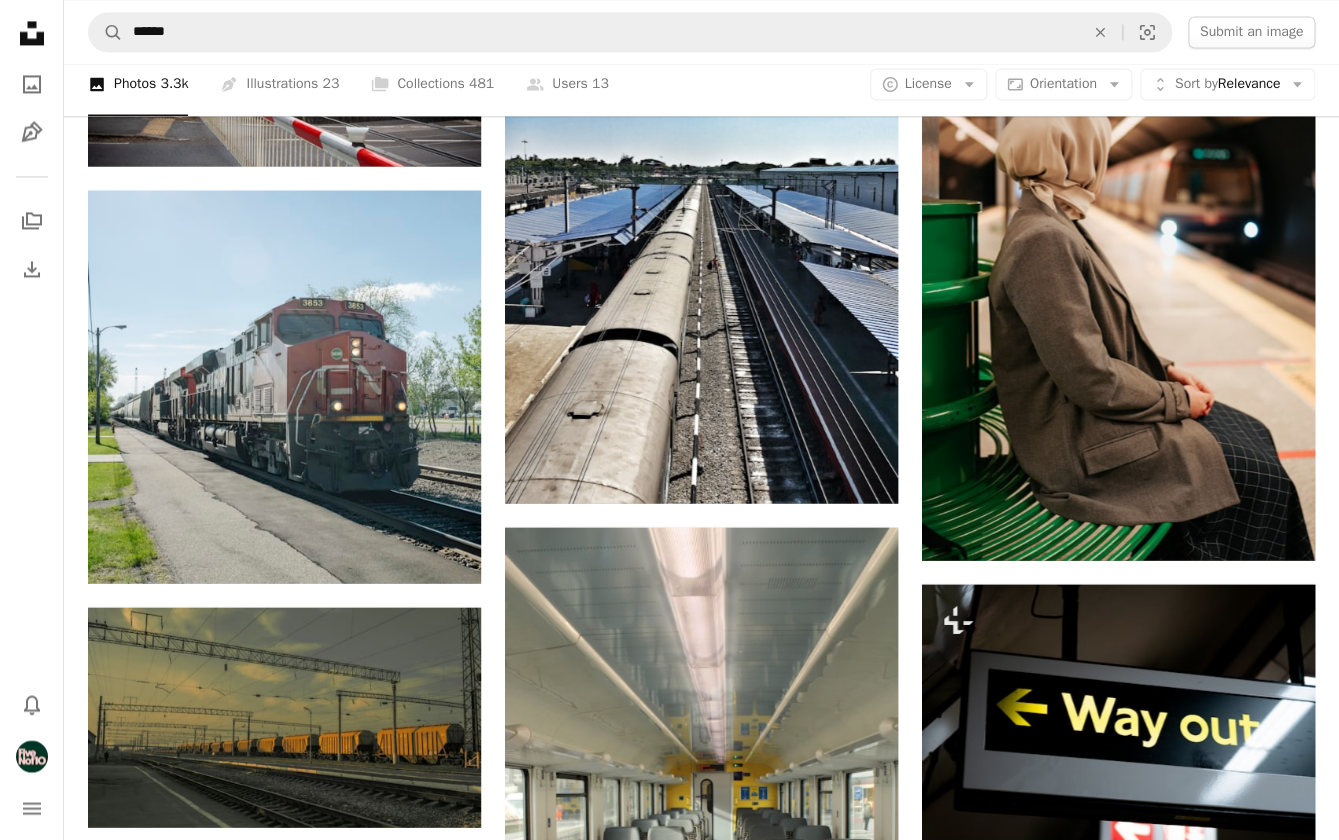 scroll, scrollTop: 17216, scrollLeft: 0, axis: vertical 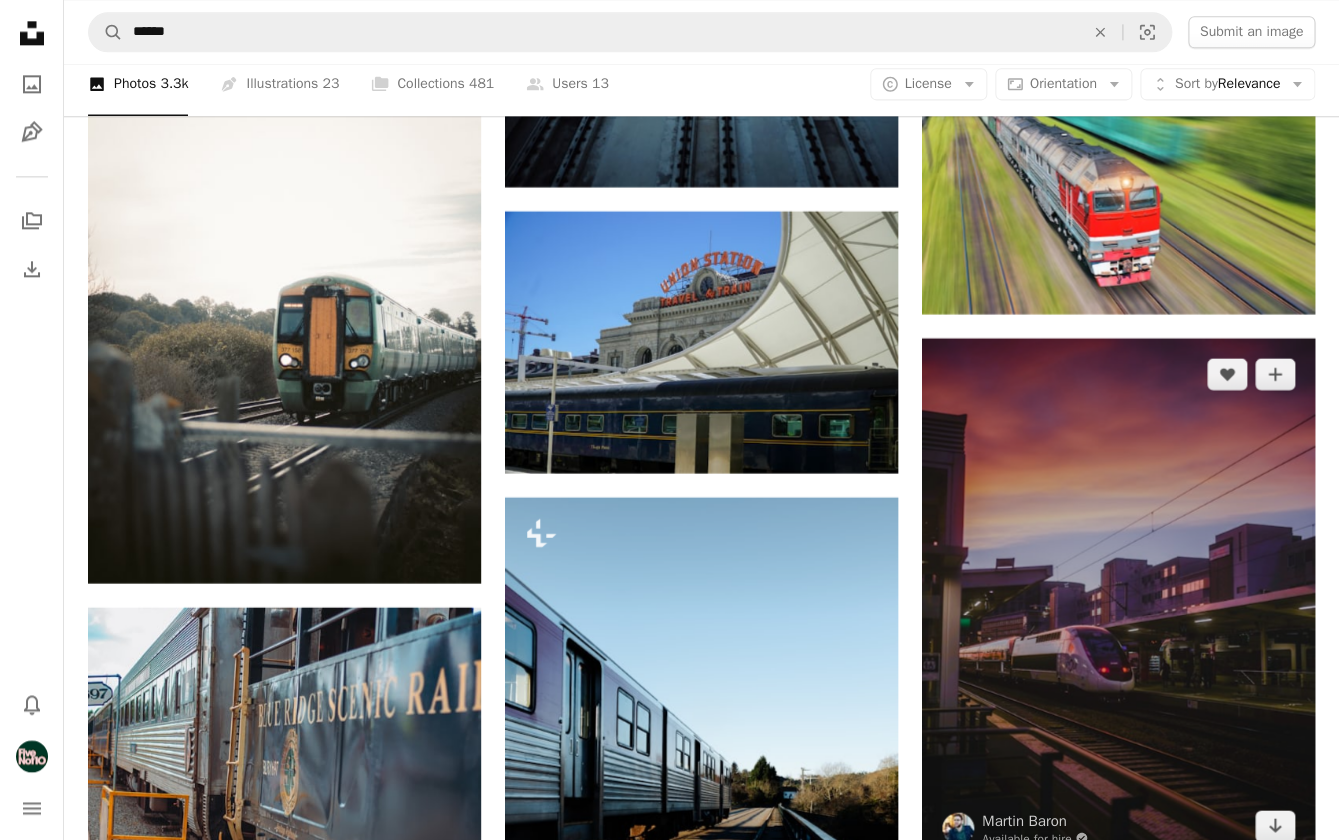 click at bounding box center [1118, 599] 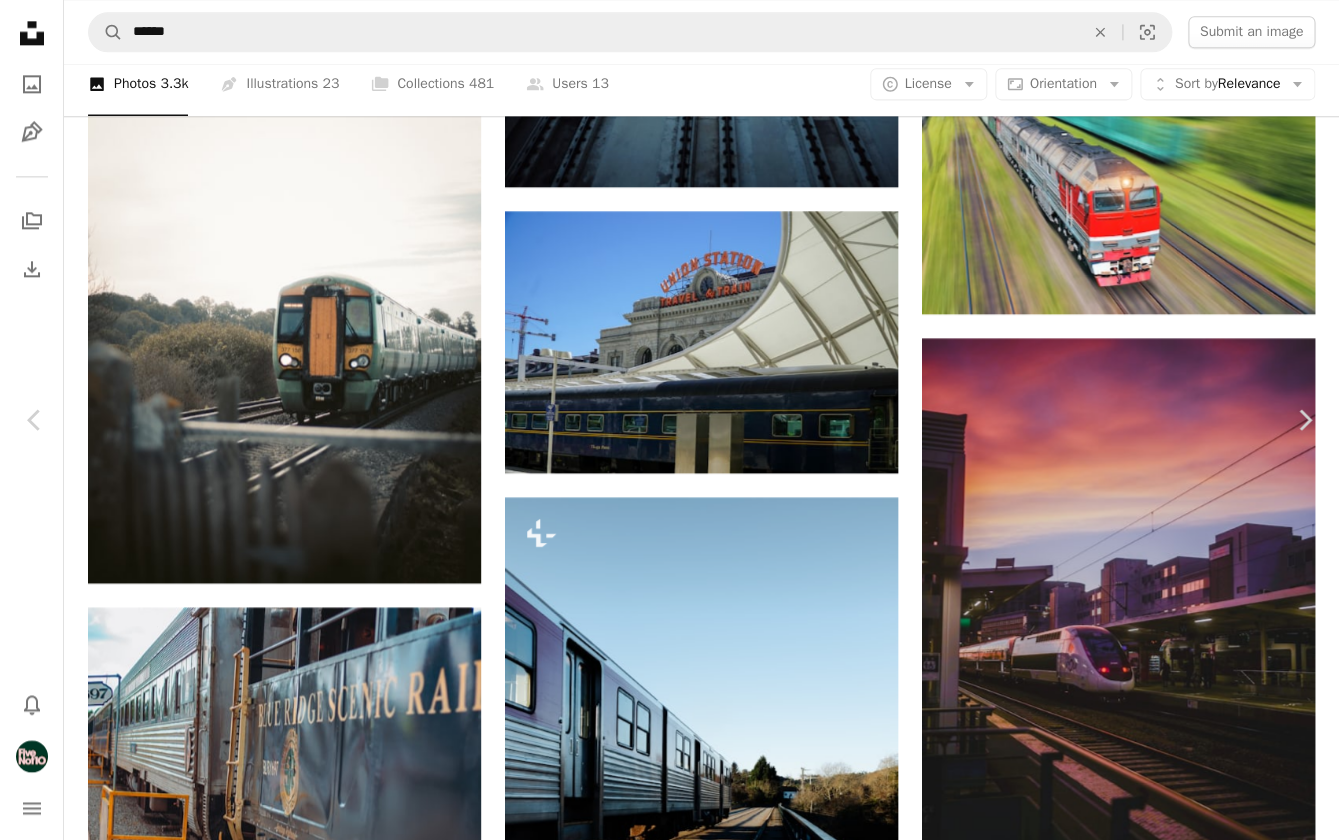 click on "Download" at bounding box center (1154, 3742) 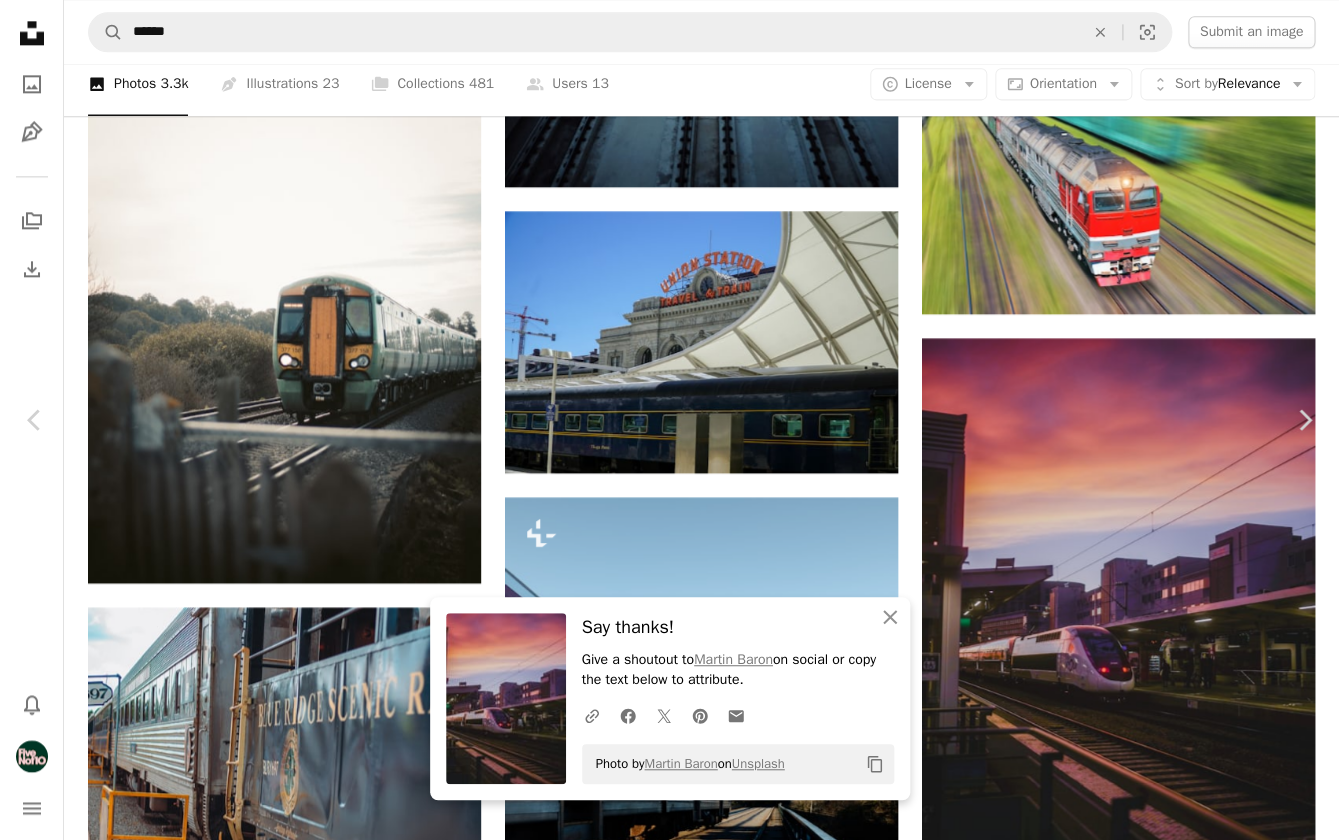 click on "An X shape" at bounding box center (20, 20) 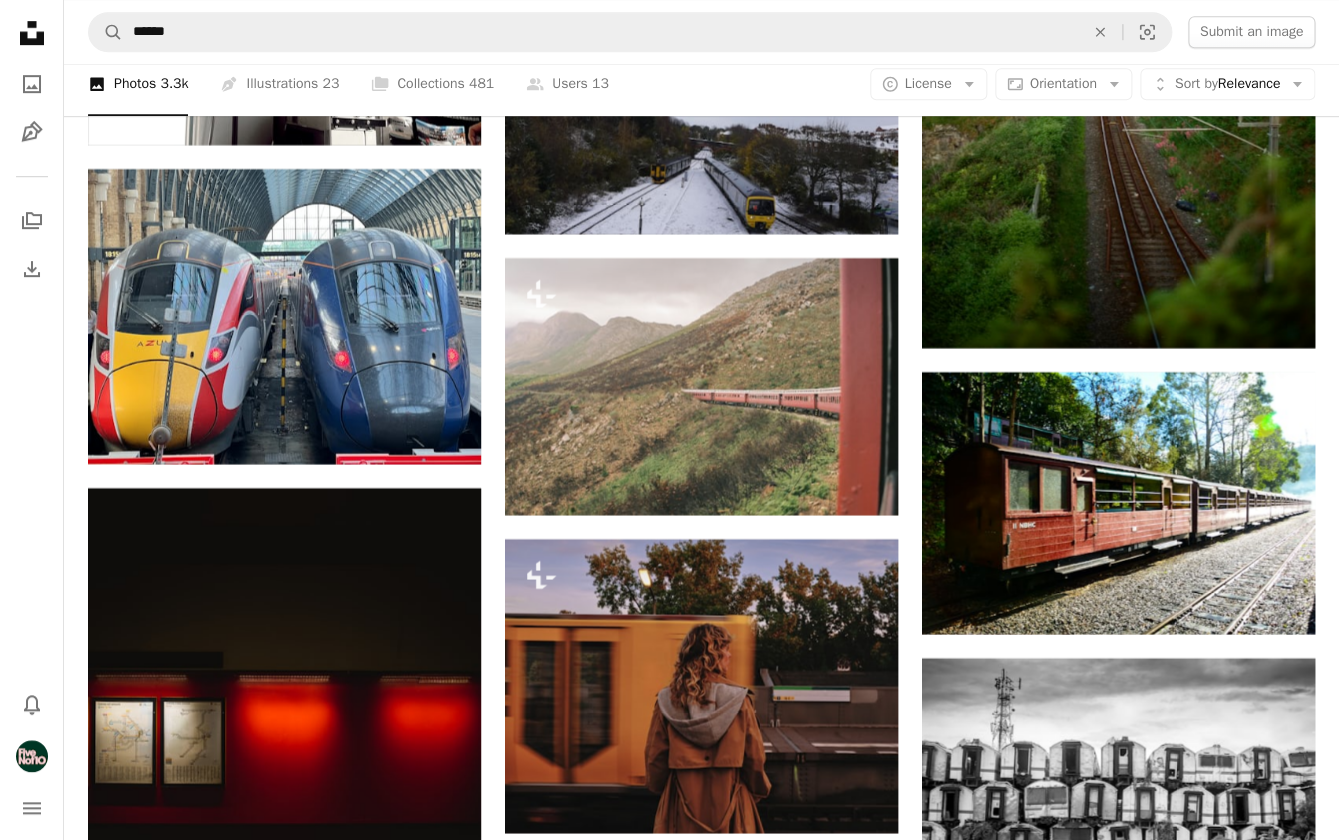 scroll, scrollTop: 30144, scrollLeft: 0, axis: vertical 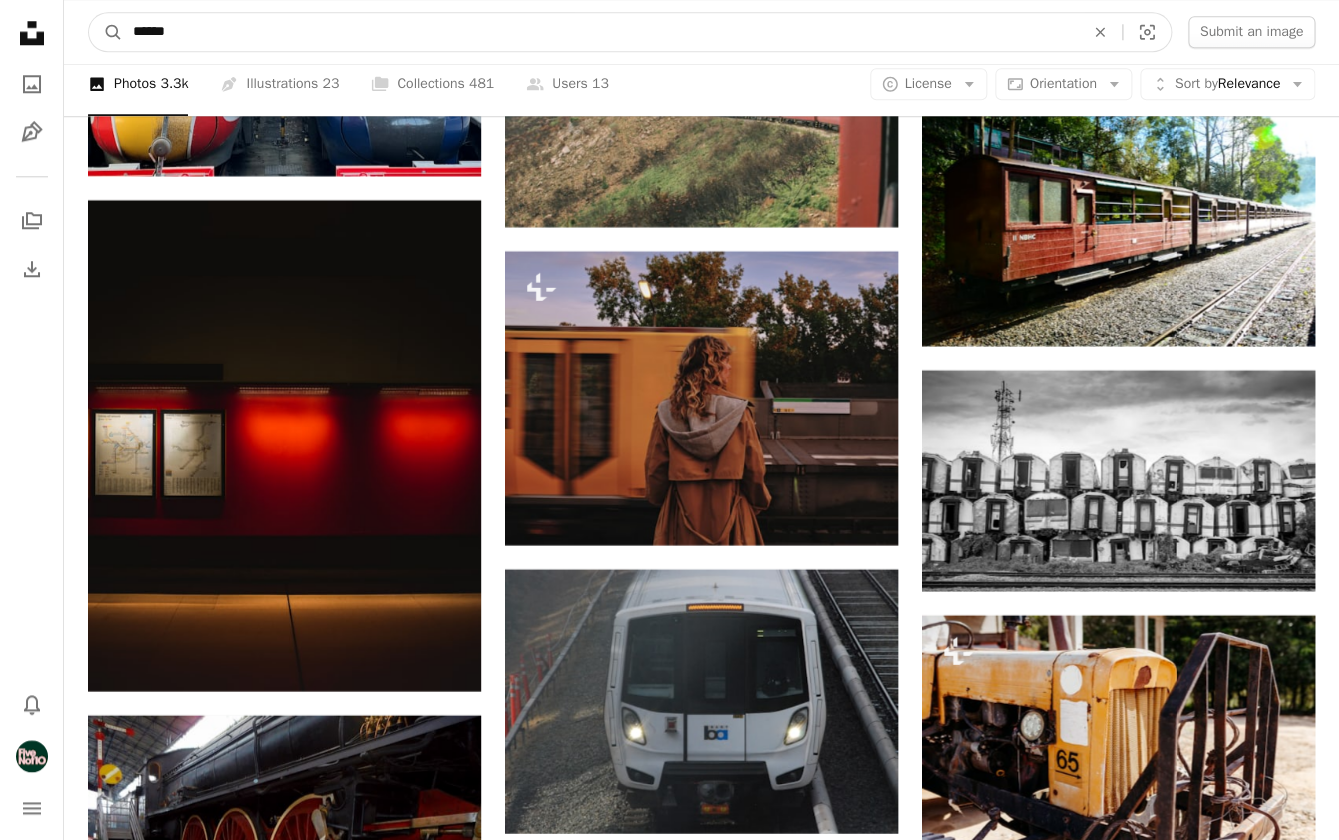 drag, startPoint x: 187, startPoint y: 35, endPoint x: 86, endPoint y: 28, distance: 101.24229 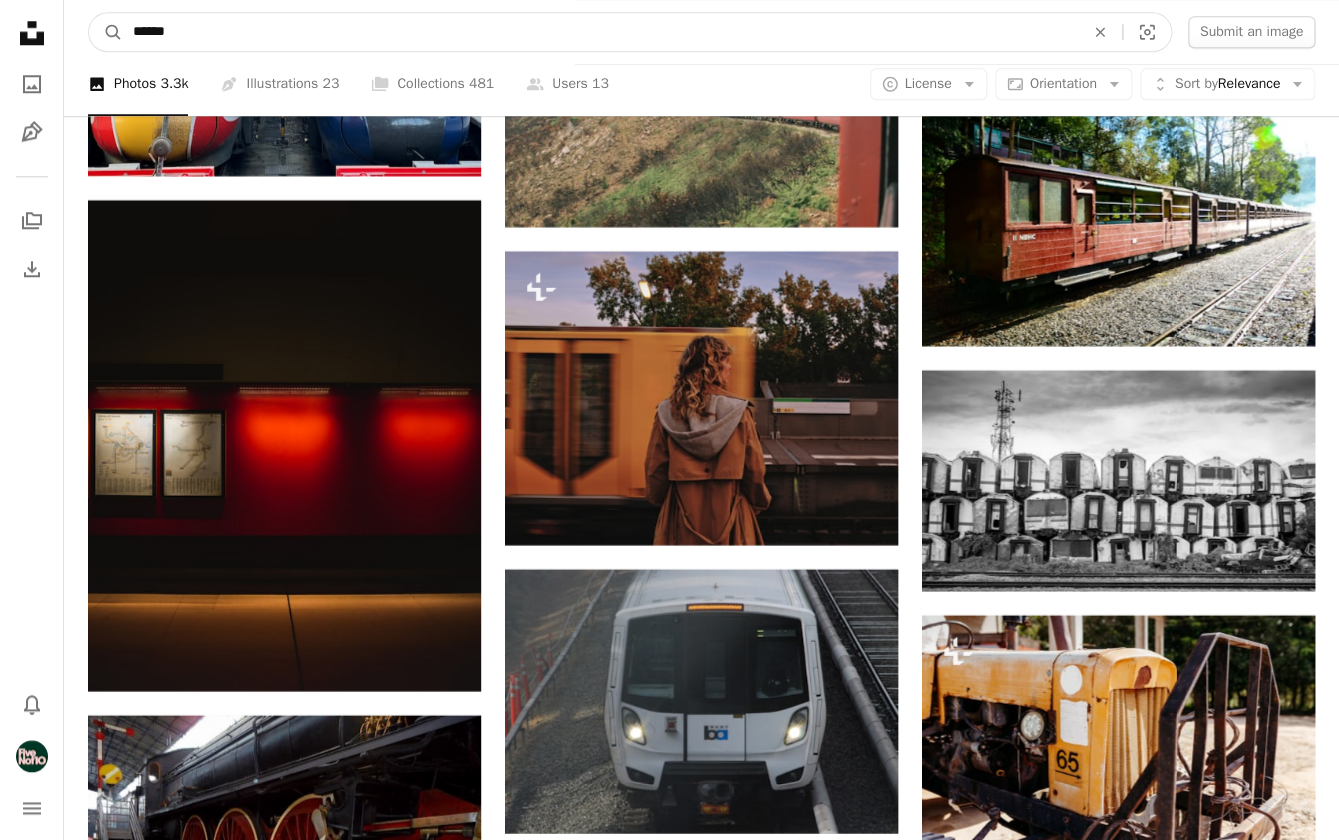 click on "******" at bounding box center (600, 32) 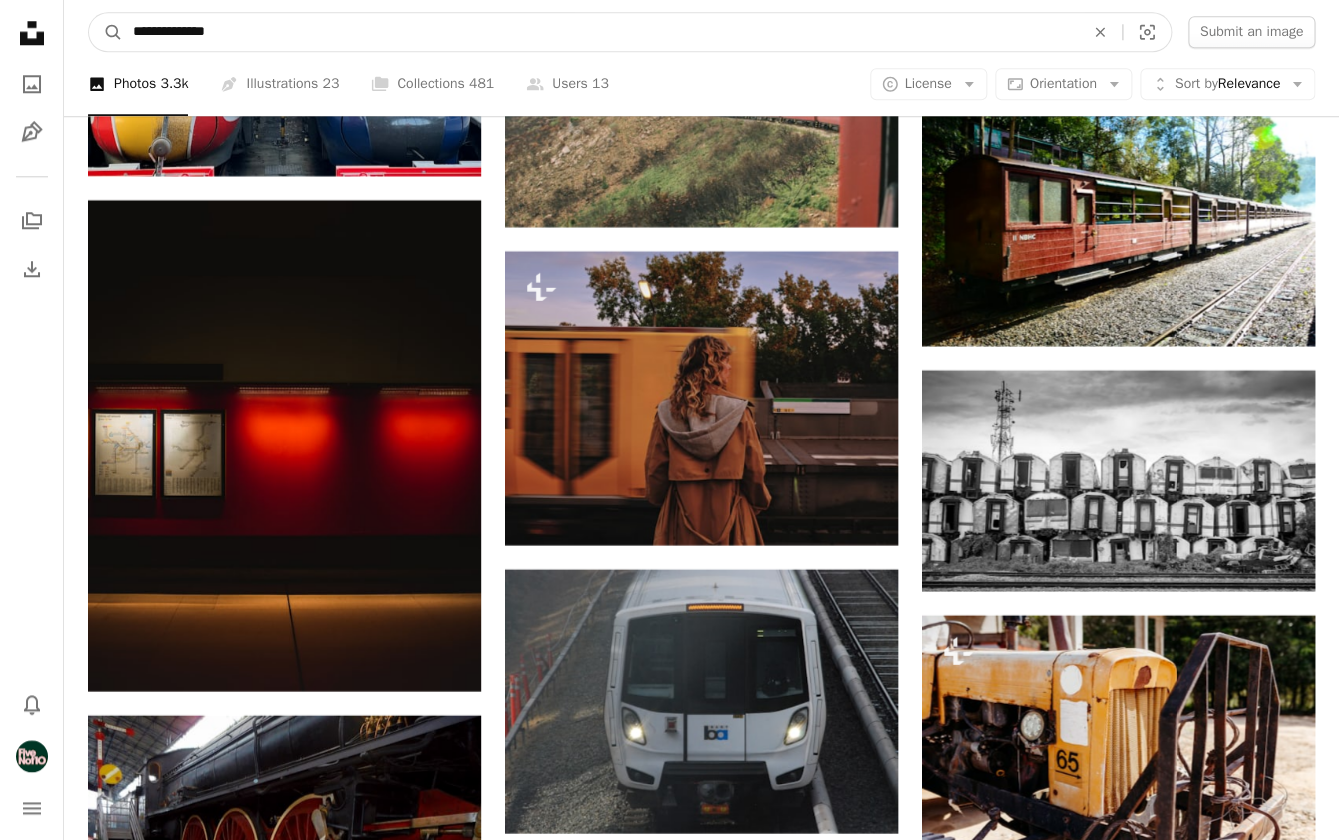 type on "**********" 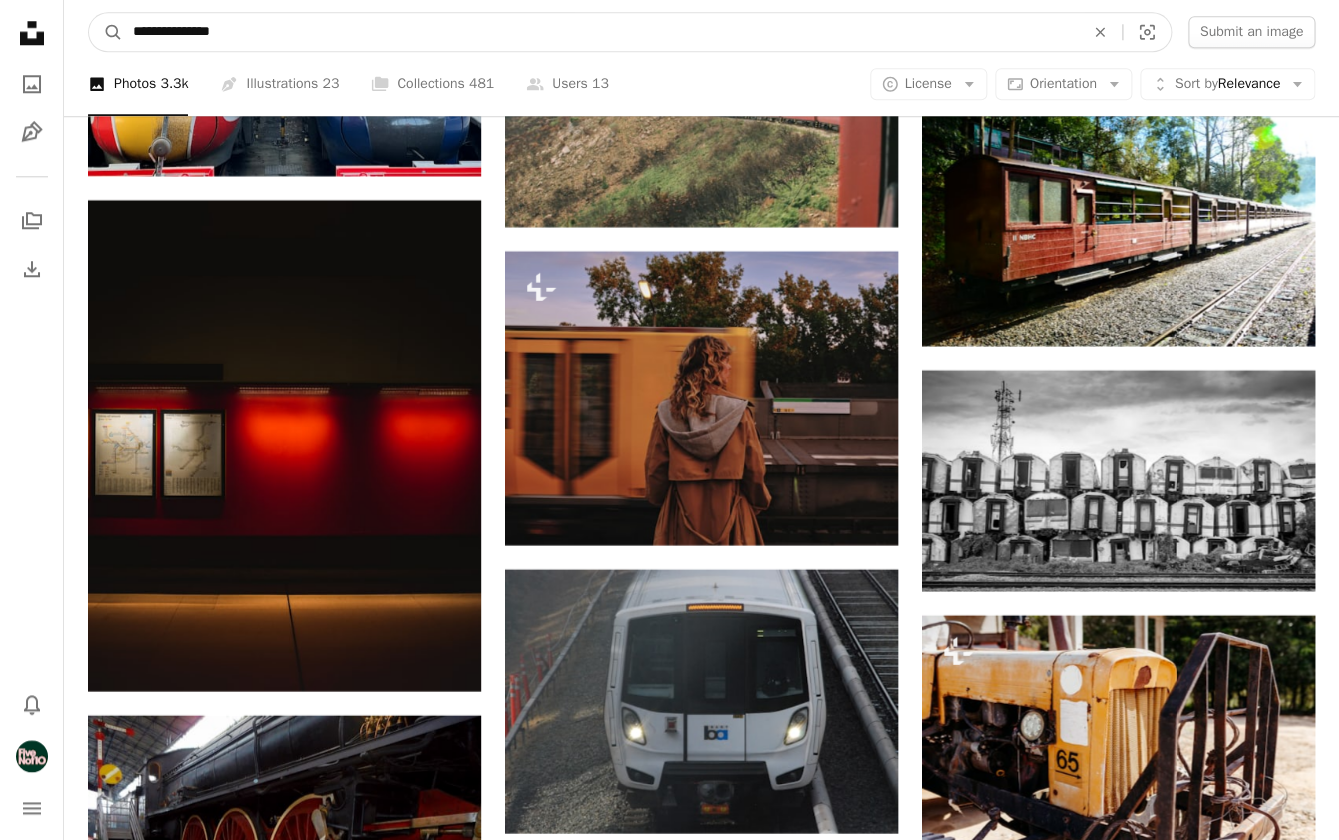 click on "A magnifying glass" at bounding box center (106, 32) 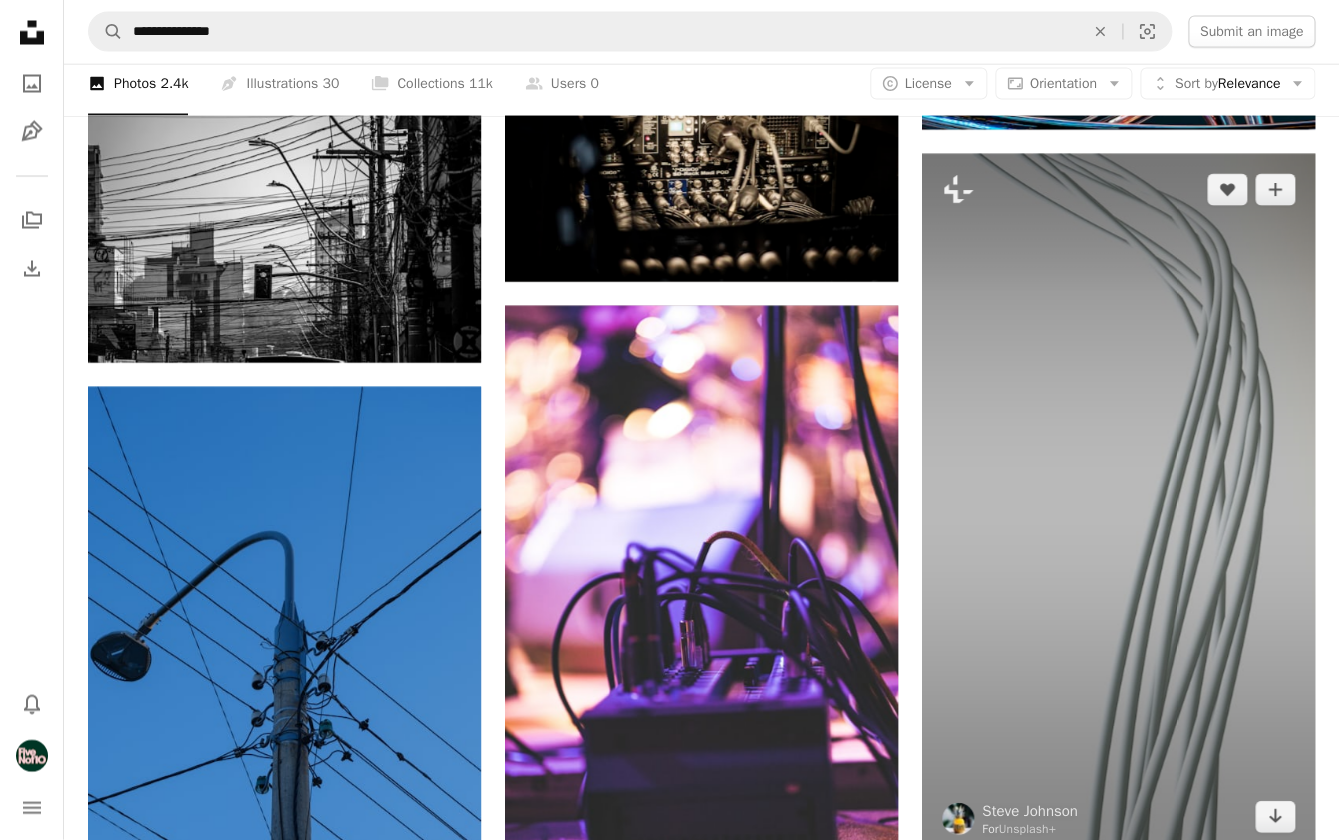 scroll, scrollTop: 1264, scrollLeft: 0, axis: vertical 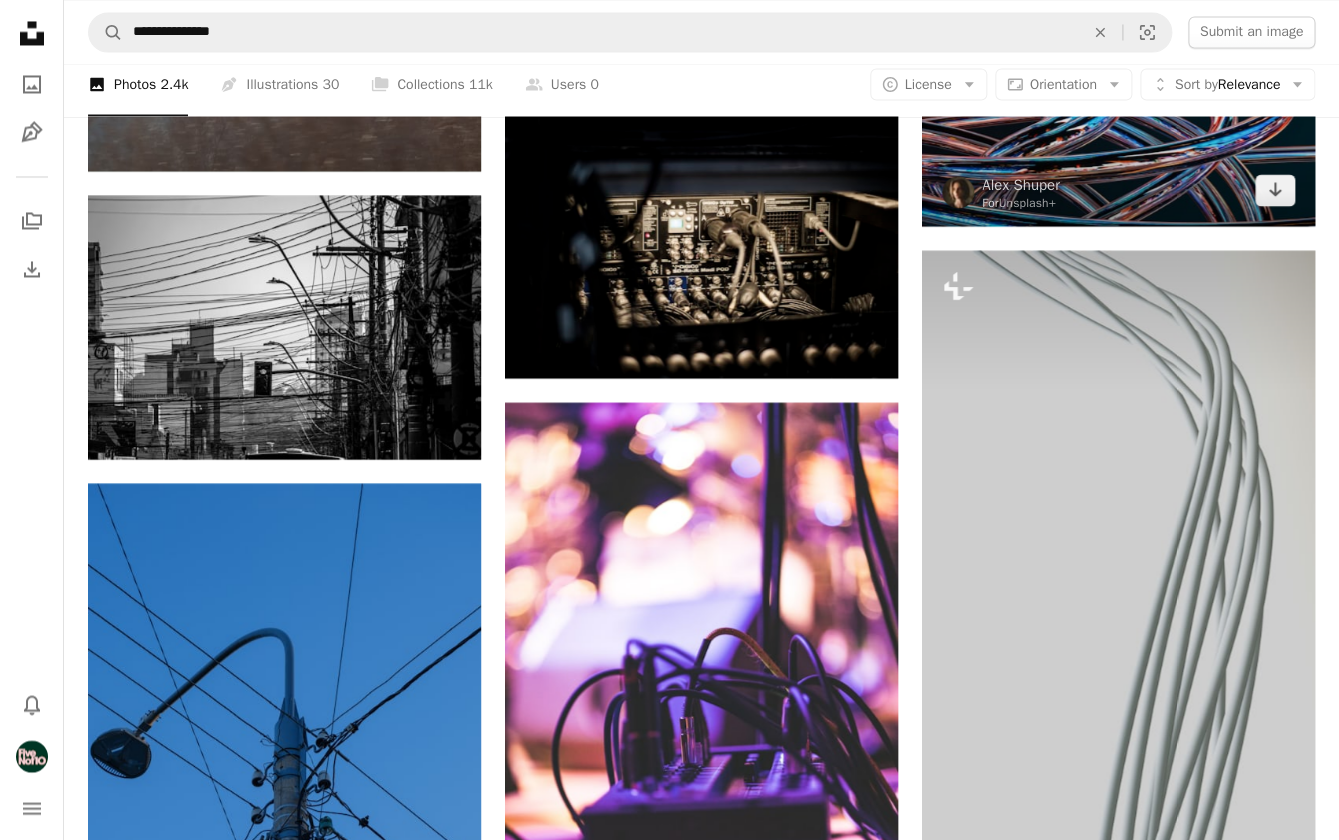 click at bounding box center [1118, 123] 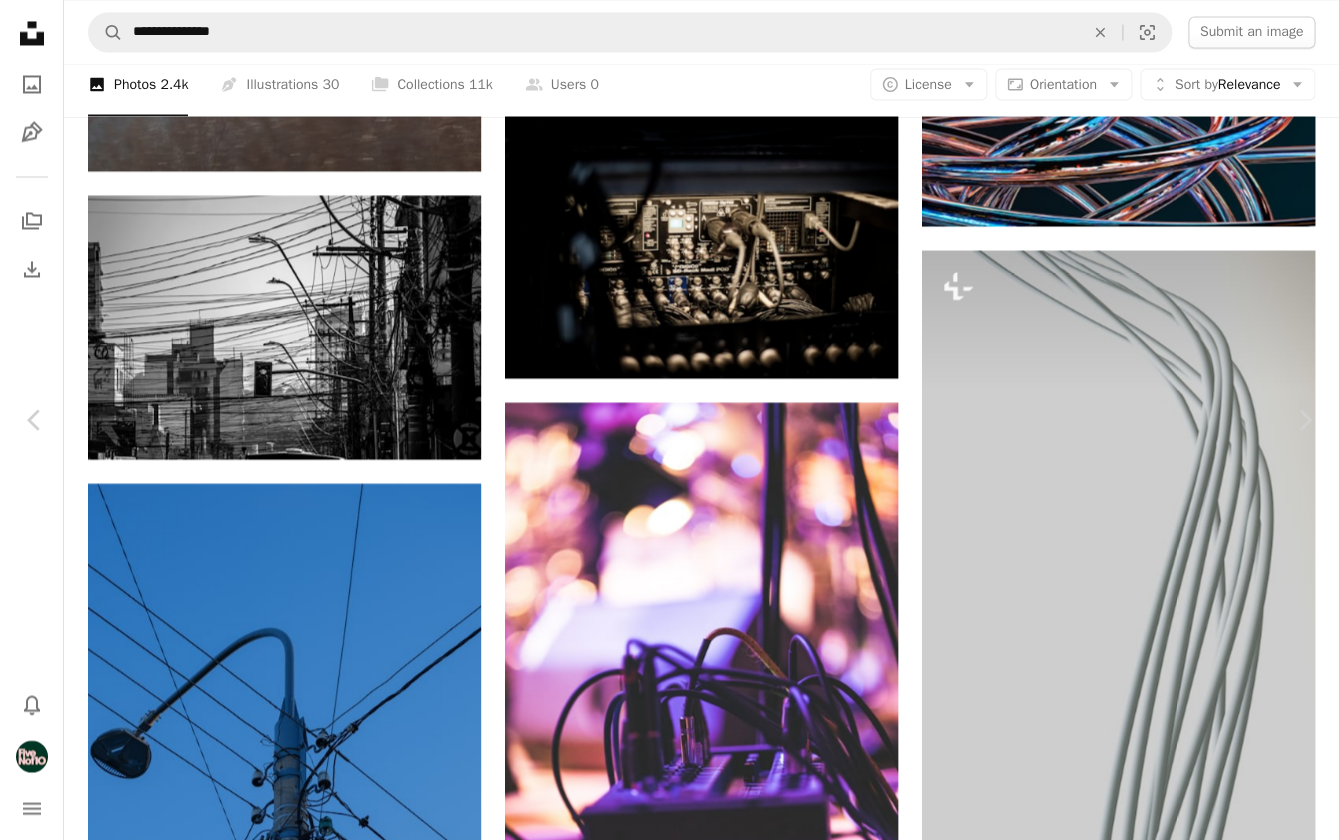 click on "An X shape" at bounding box center [20, 20] 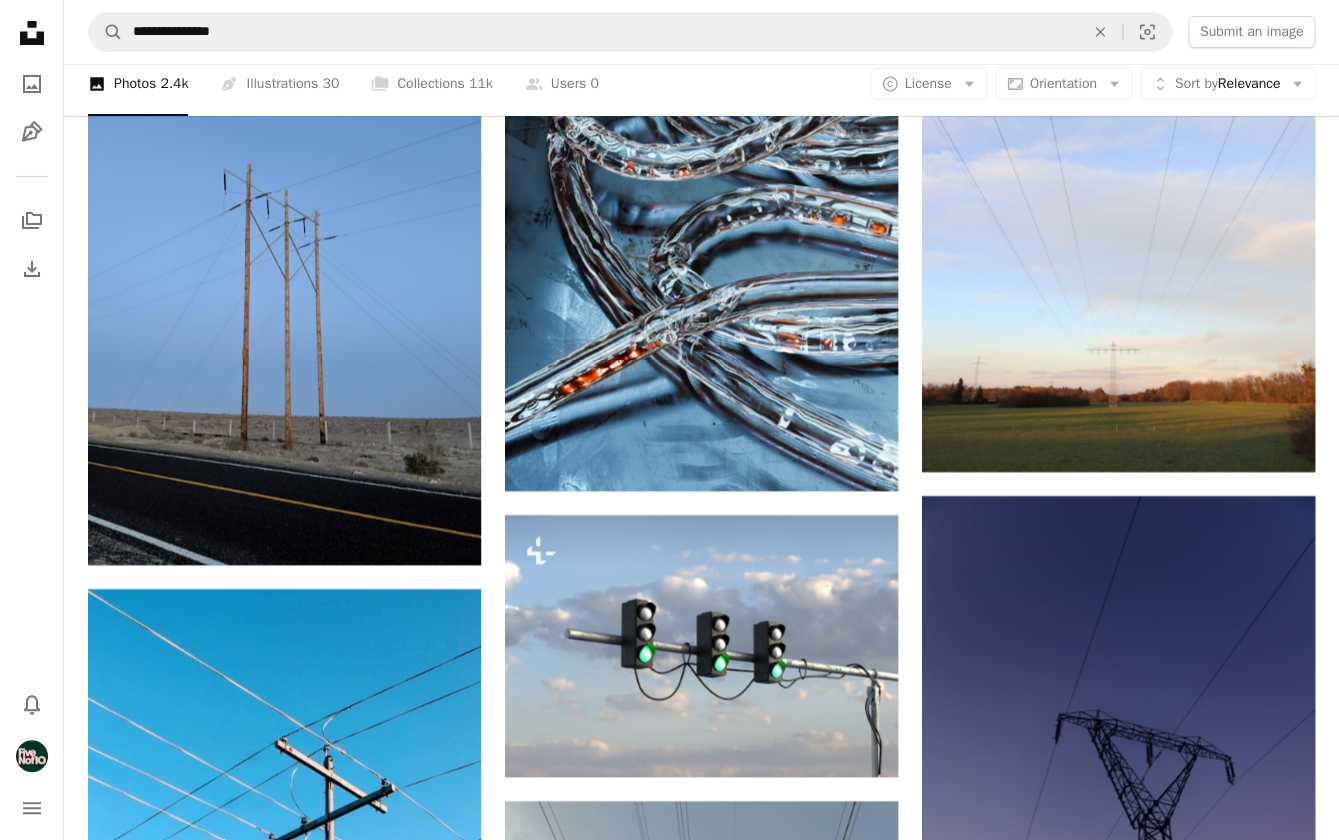 scroll, scrollTop: 48240, scrollLeft: 0, axis: vertical 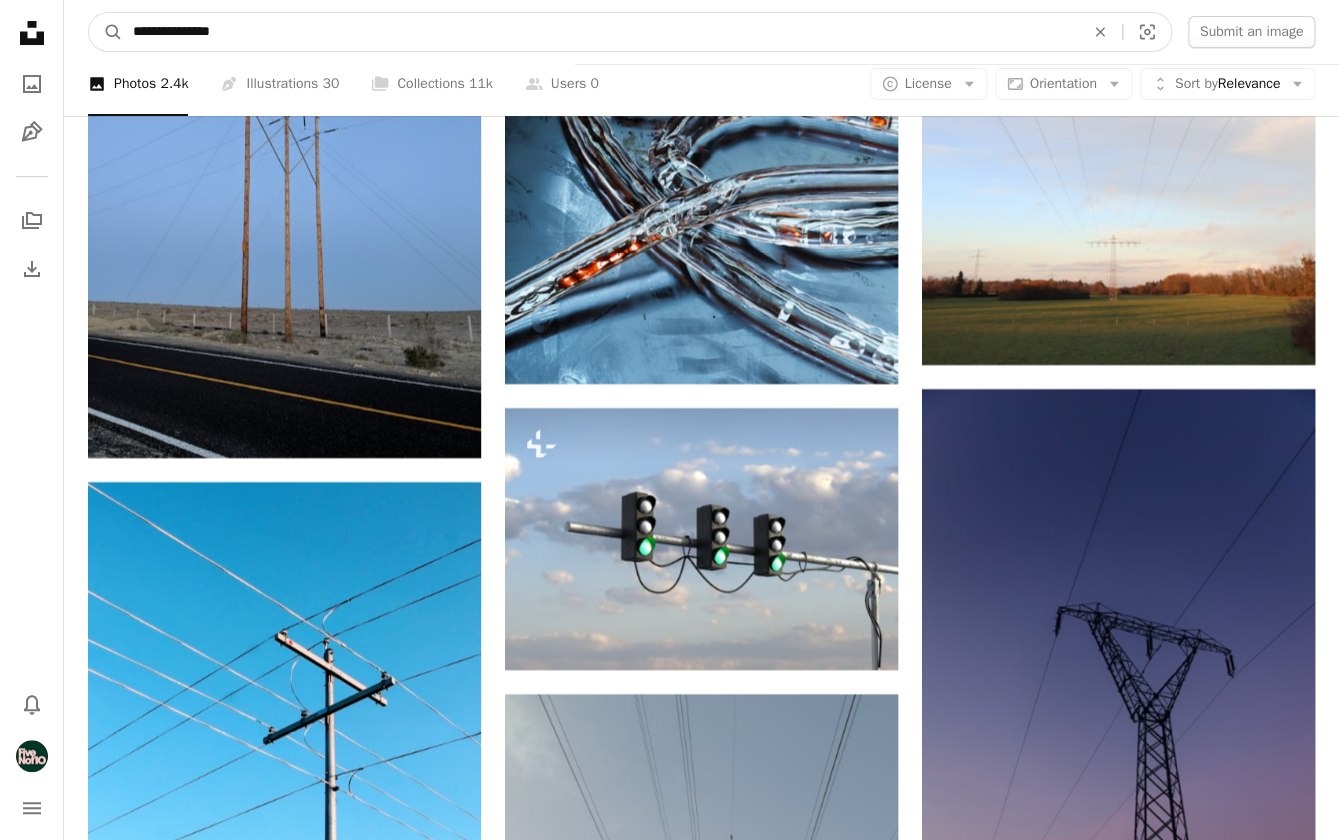 click on "**********" at bounding box center [600, 32] 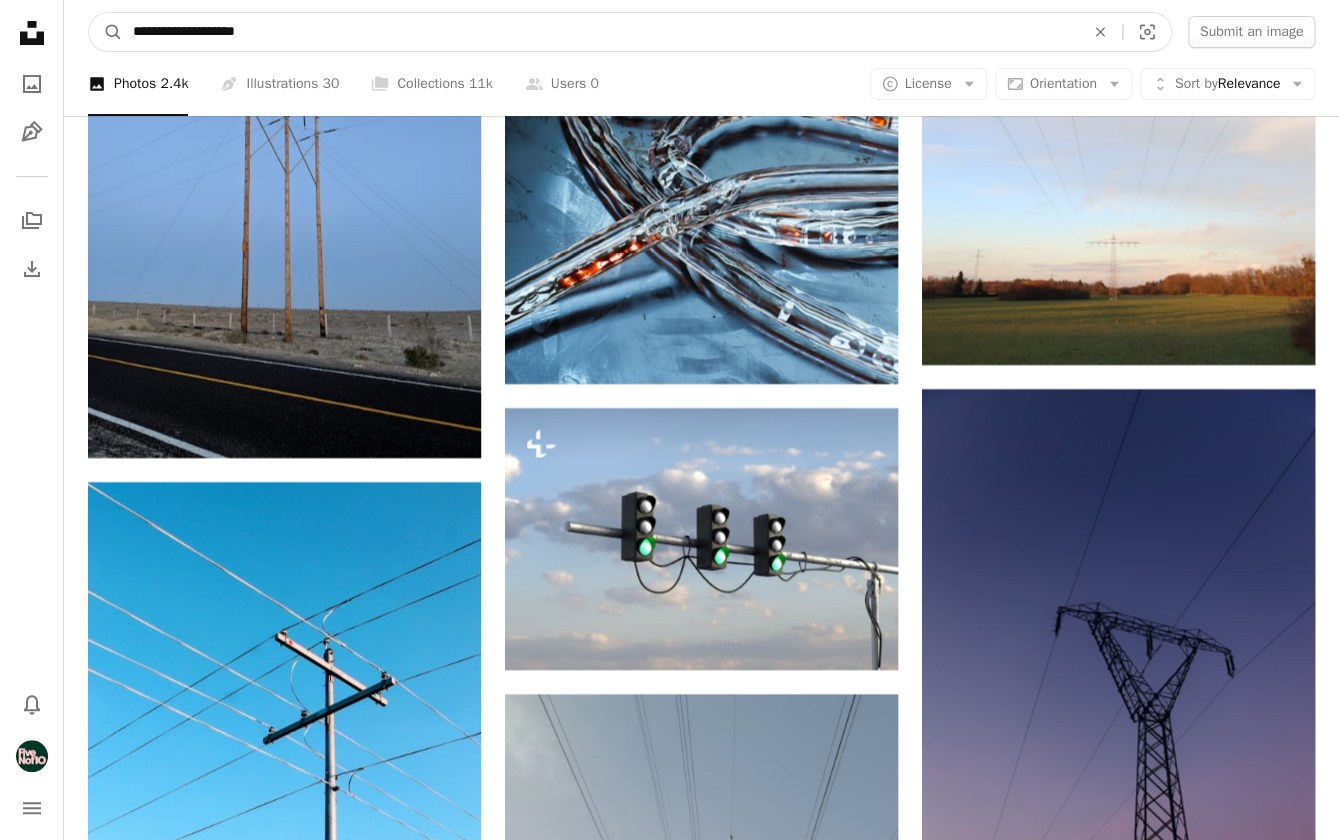 type on "**********" 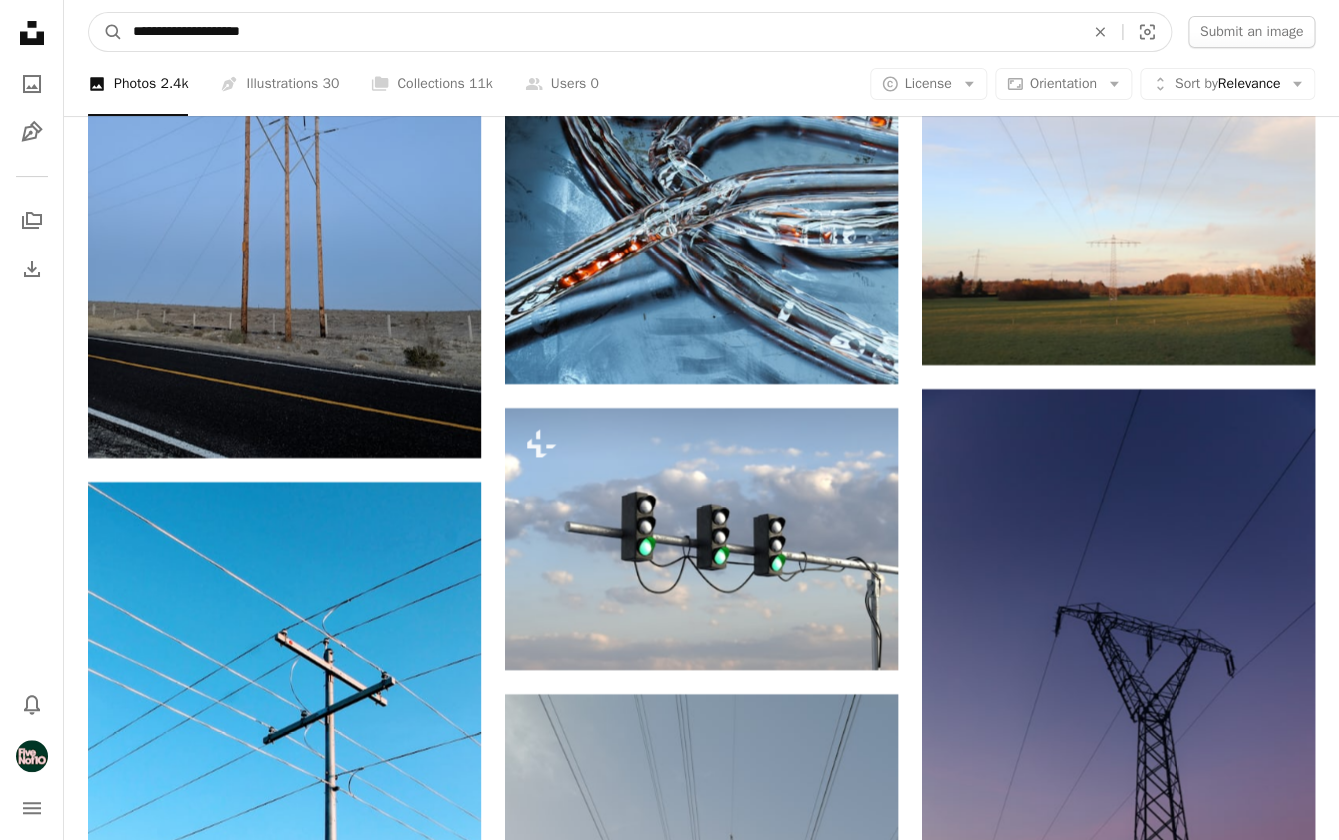 click on "A magnifying glass" at bounding box center [106, 32] 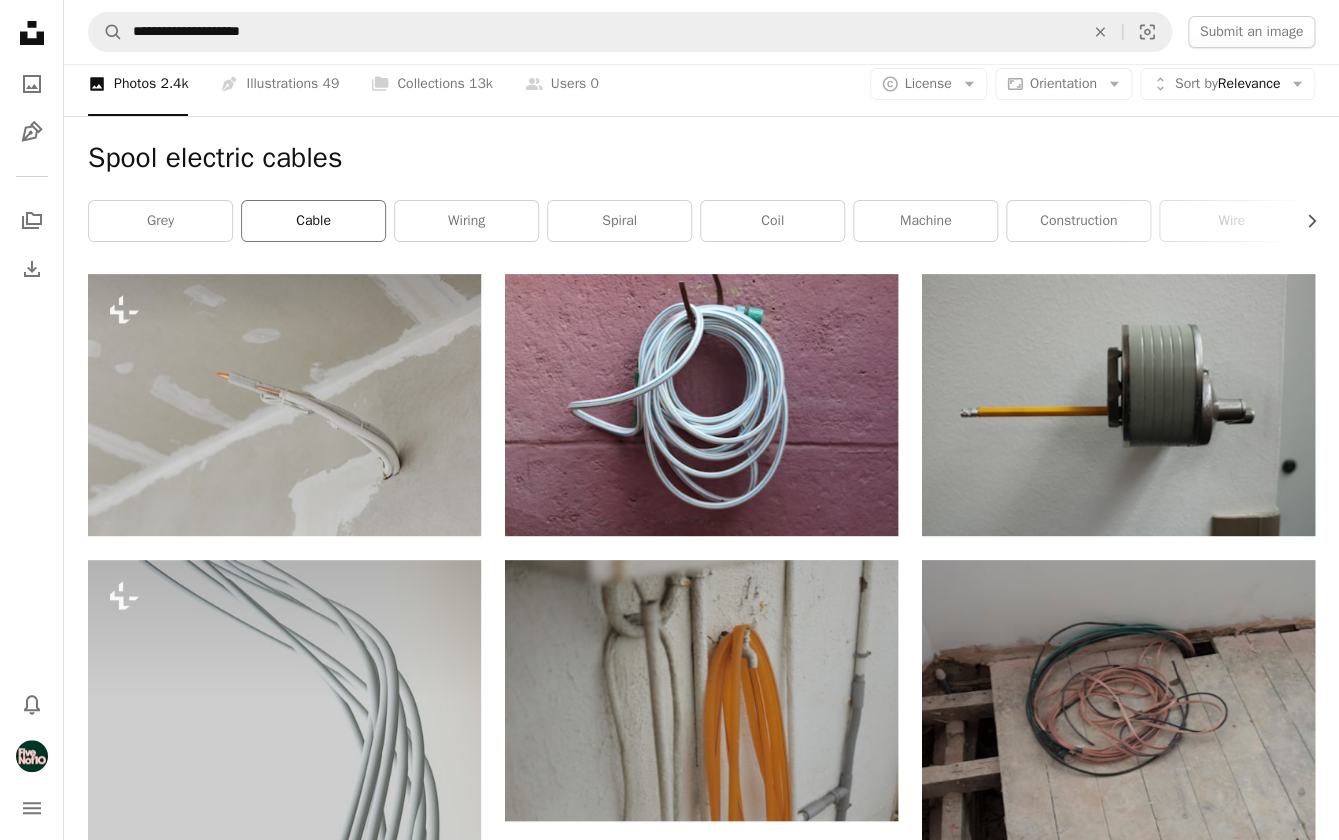 click on "cable" at bounding box center [313, 221] 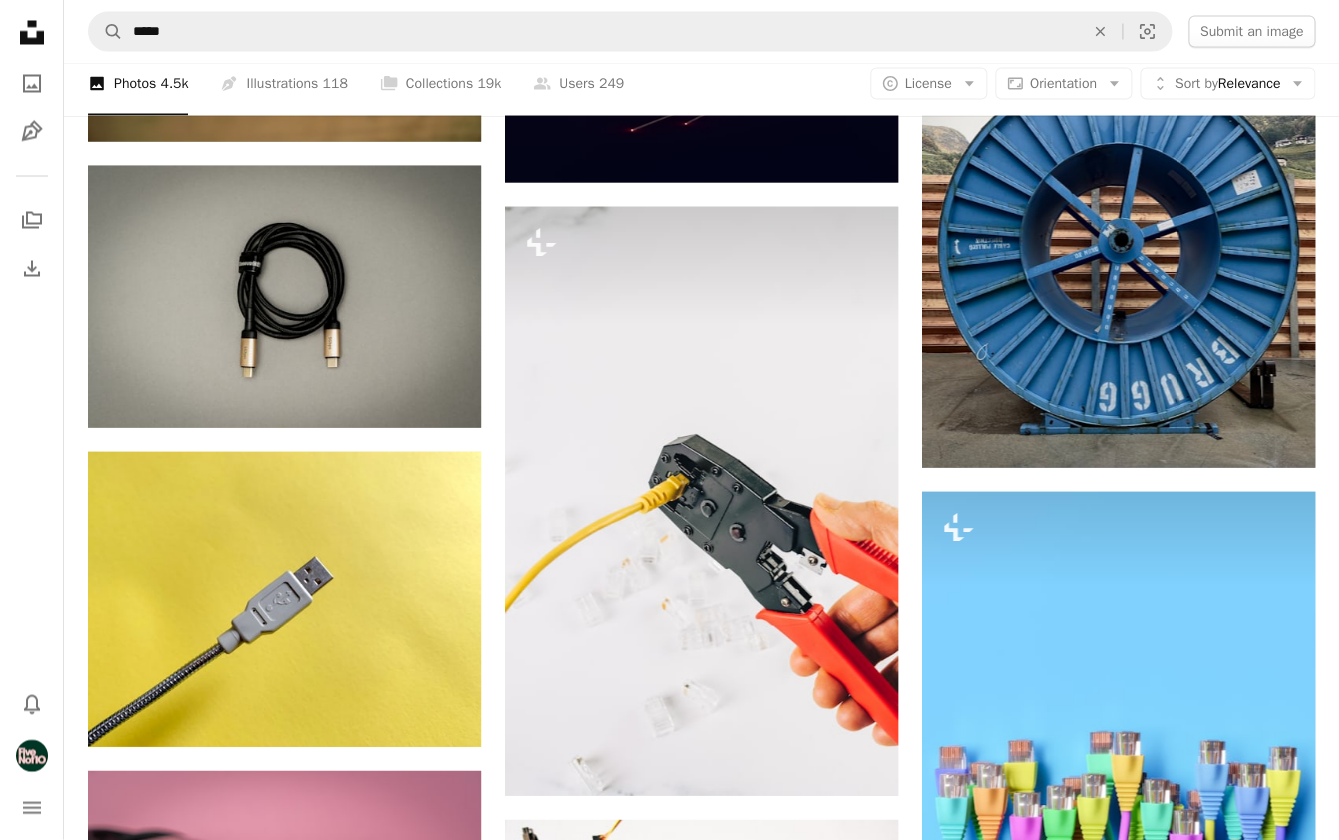 scroll, scrollTop: 6736, scrollLeft: 0, axis: vertical 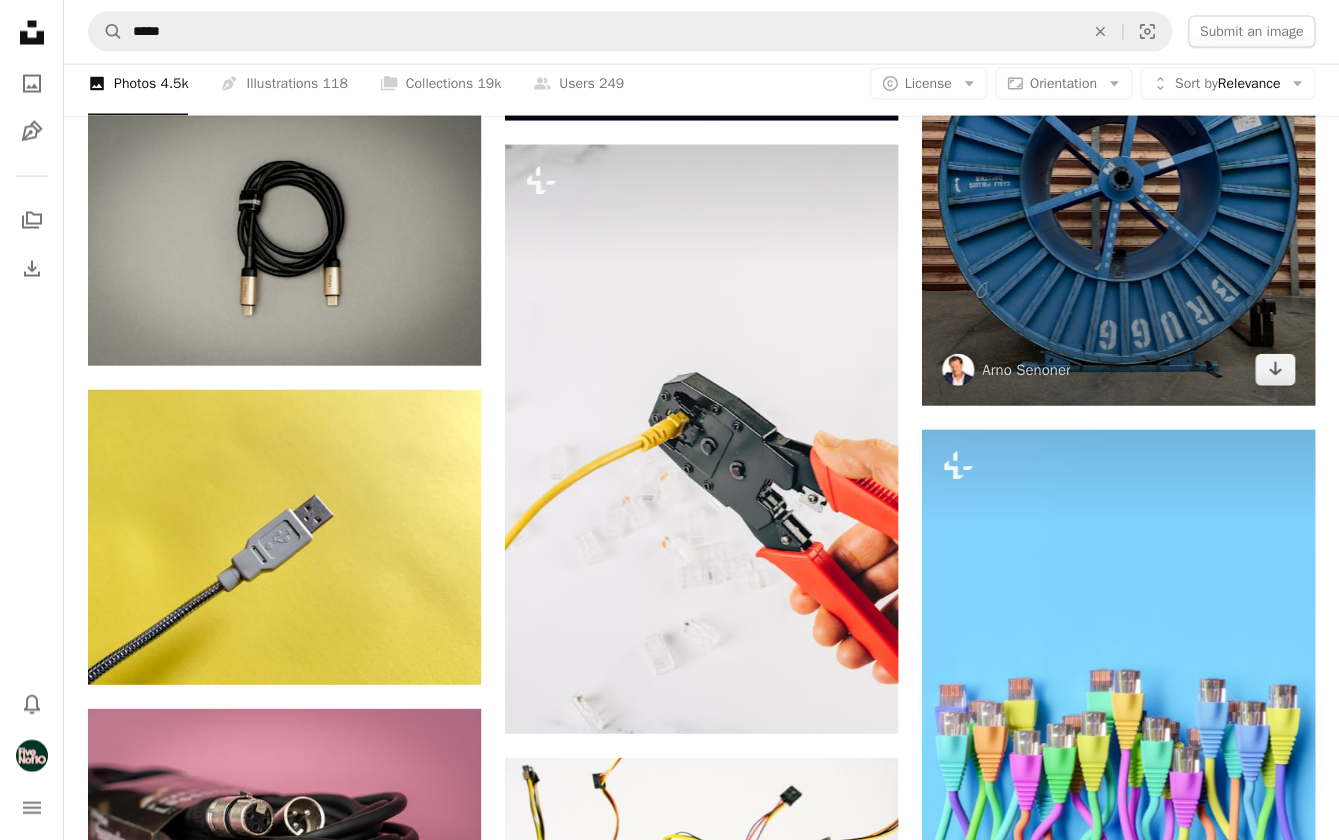 click at bounding box center [1118, 144] 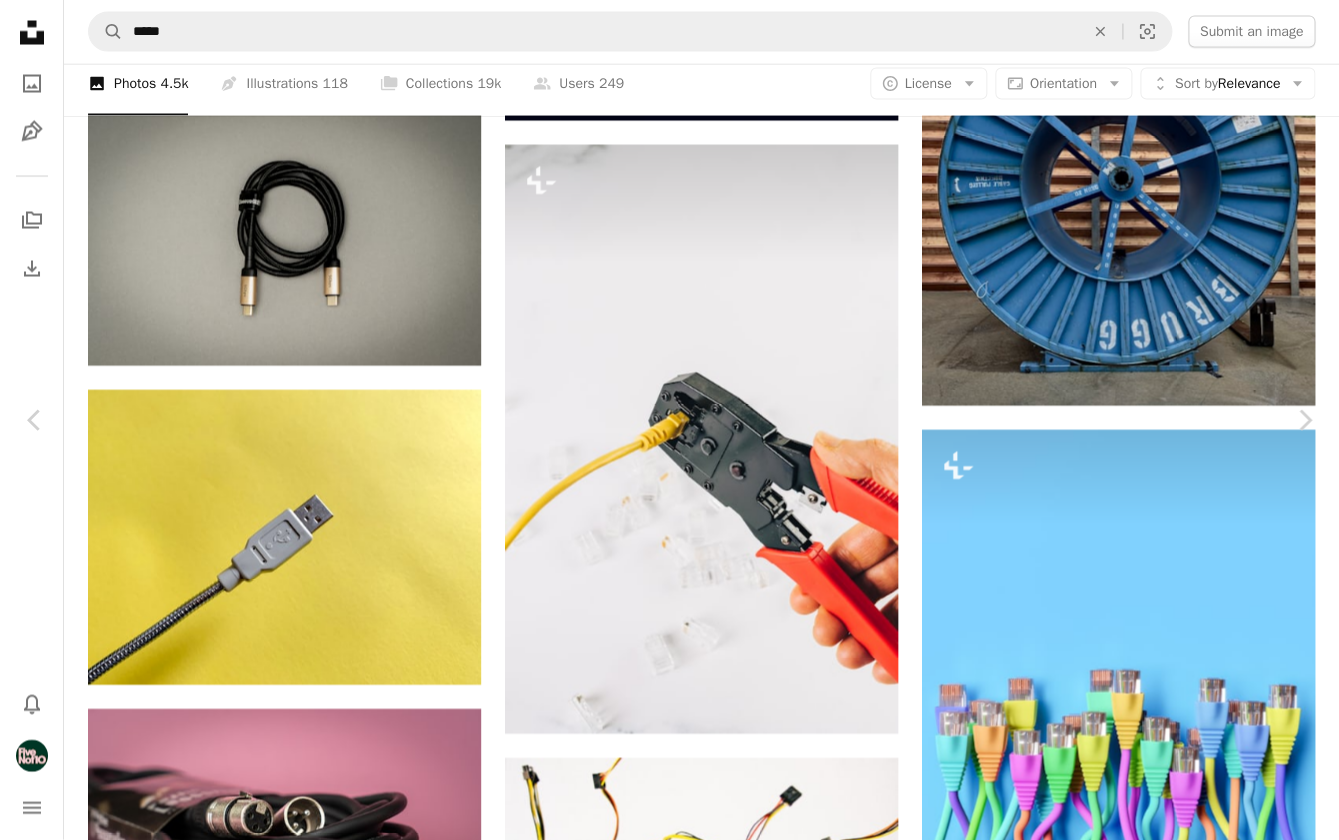 scroll, scrollTop: 12671, scrollLeft: 0, axis: vertical 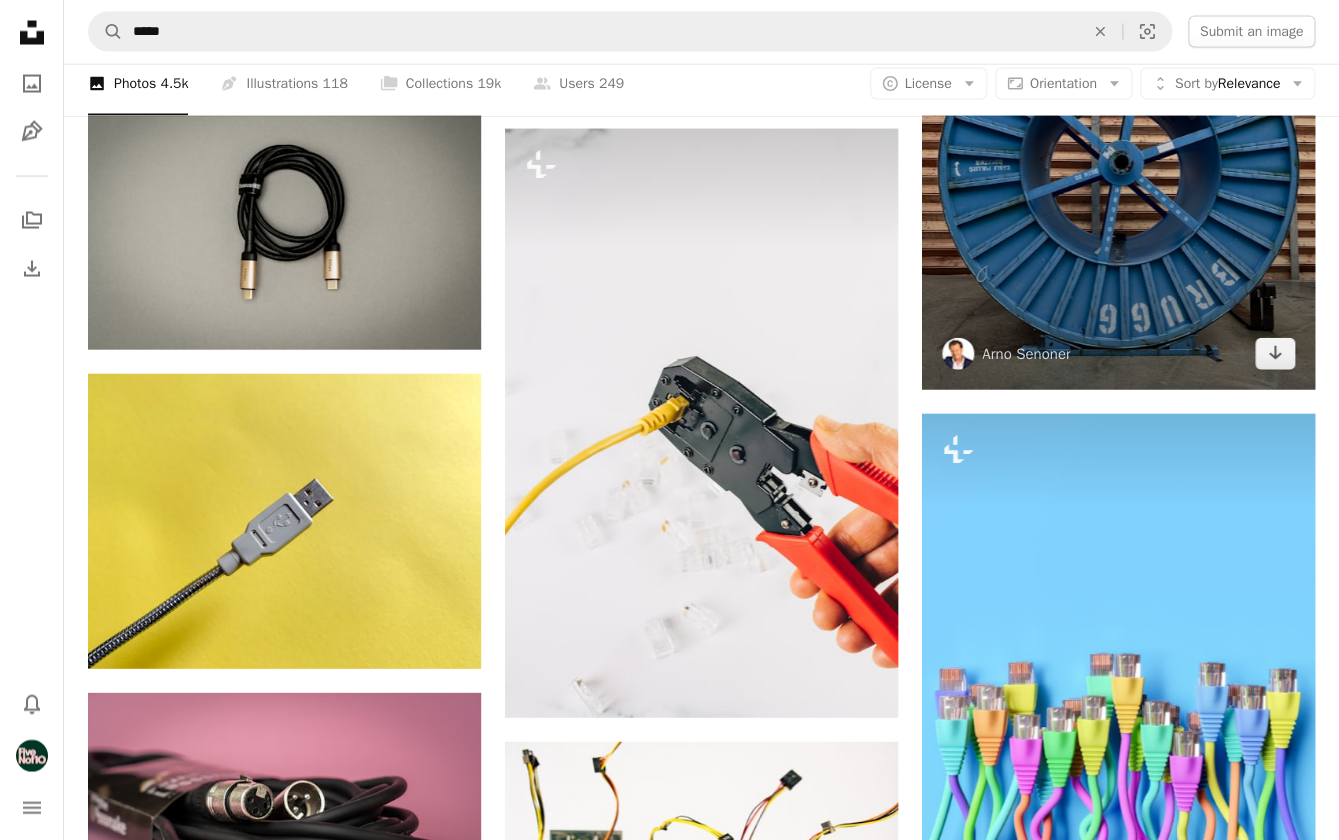 click at bounding box center [1118, 128] 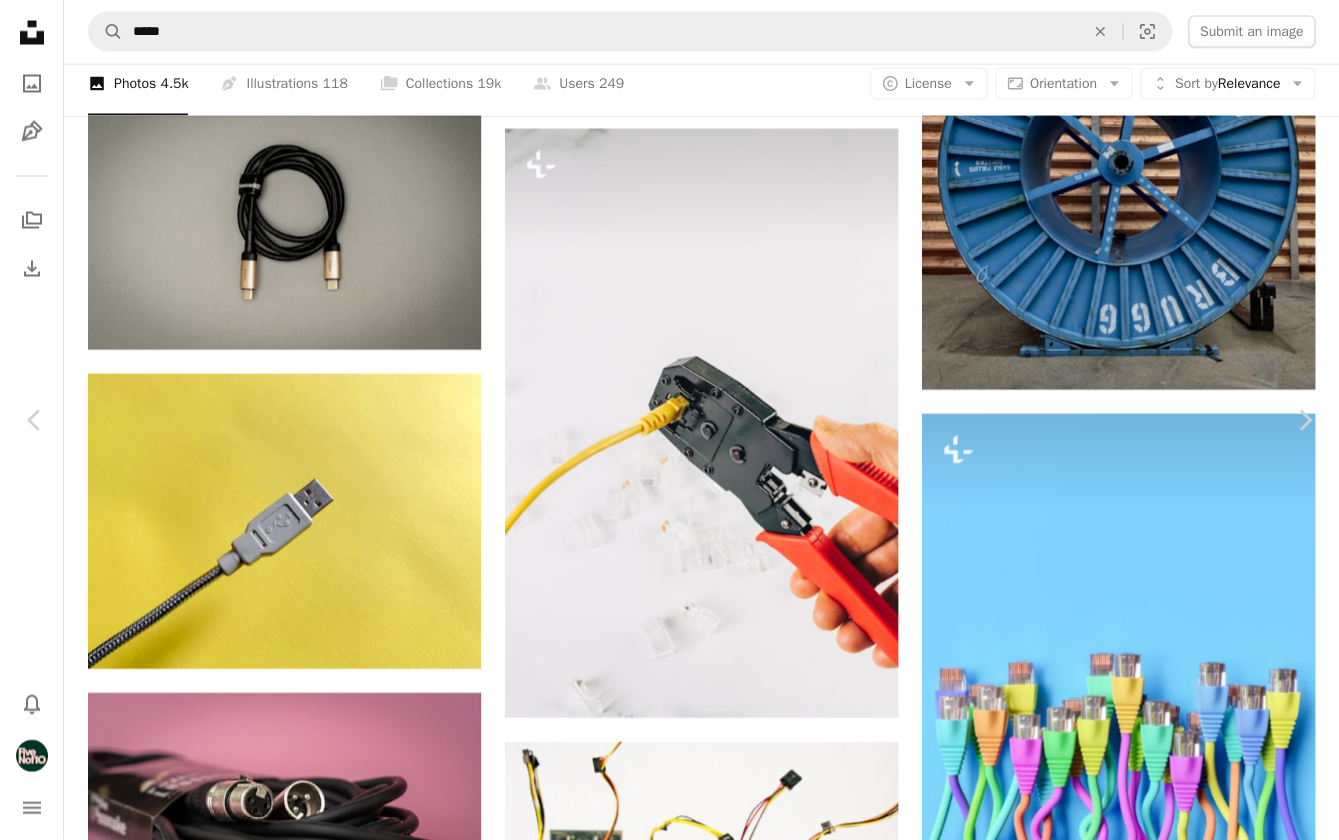 click on "Download" at bounding box center (1154, 6833) 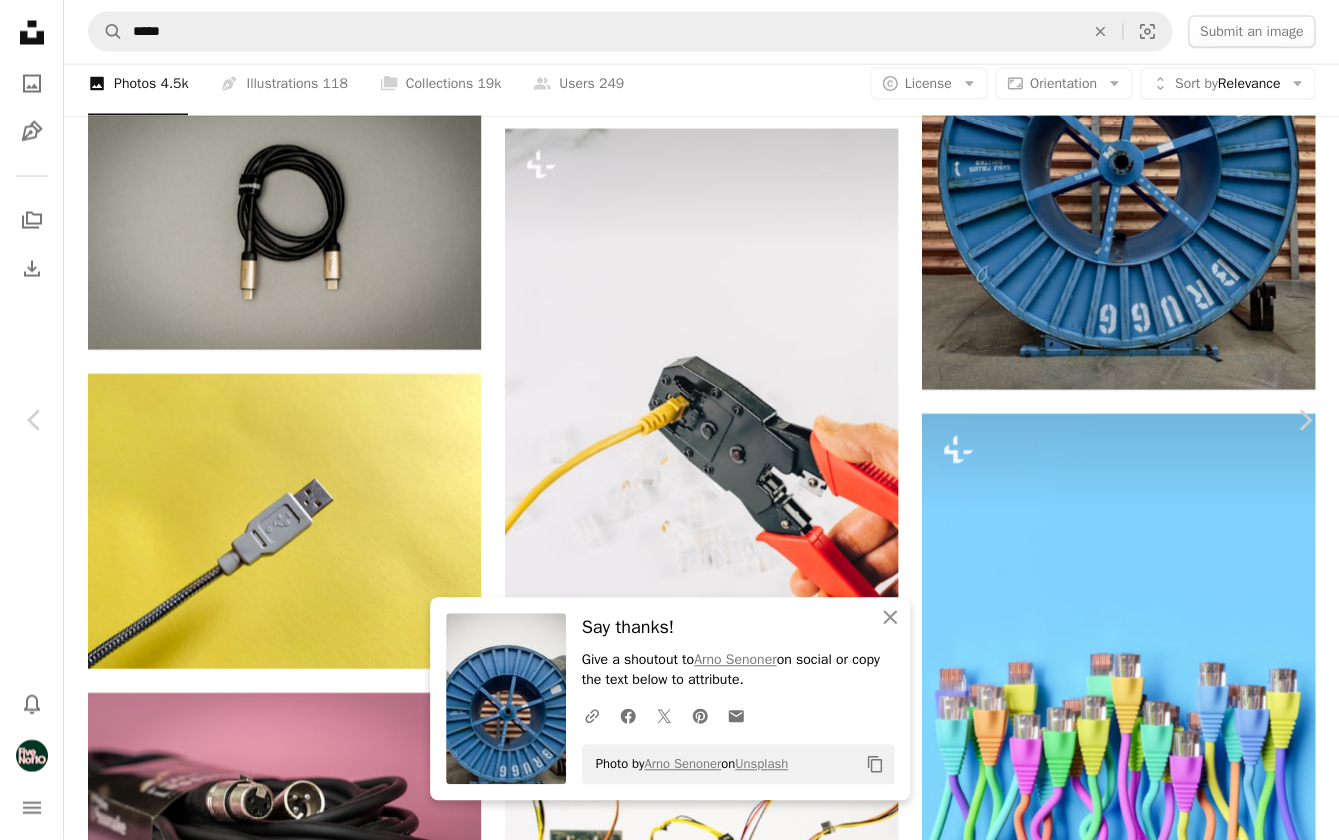 click on "An X shape" at bounding box center [20, 20] 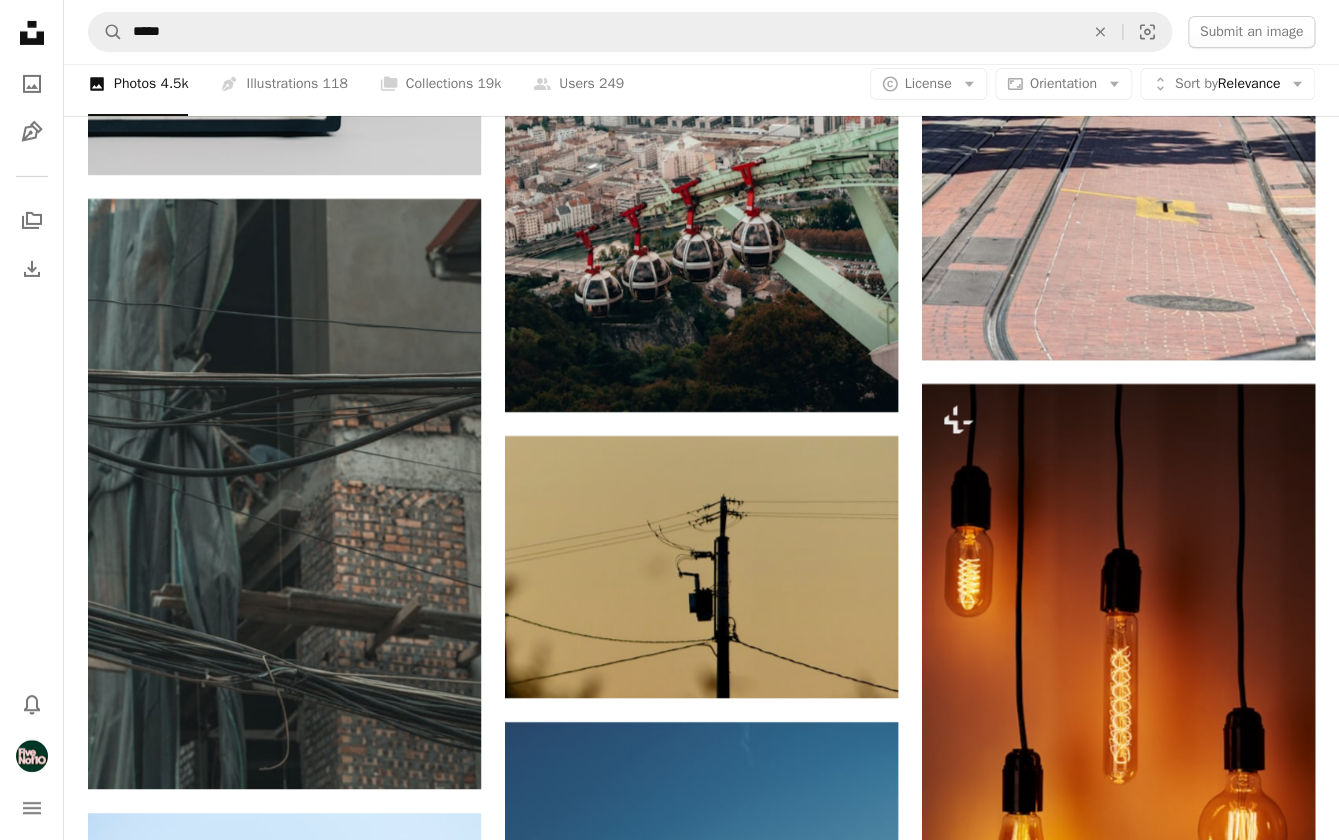 scroll, scrollTop: 34752, scrollLeft: 0, axis: vertical 